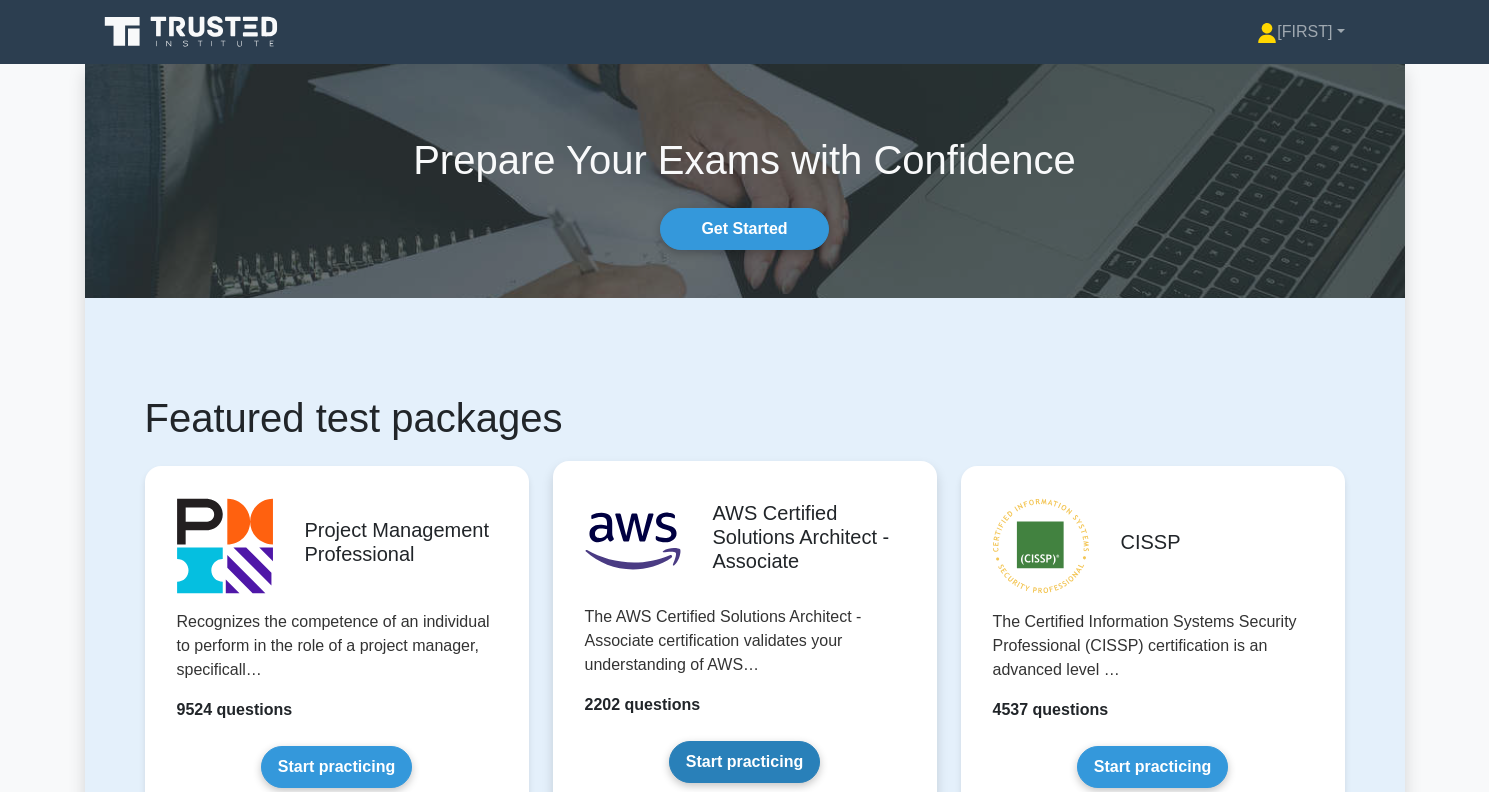 scroll, scrollTop: 0, scrollLeft: 0, axis: both 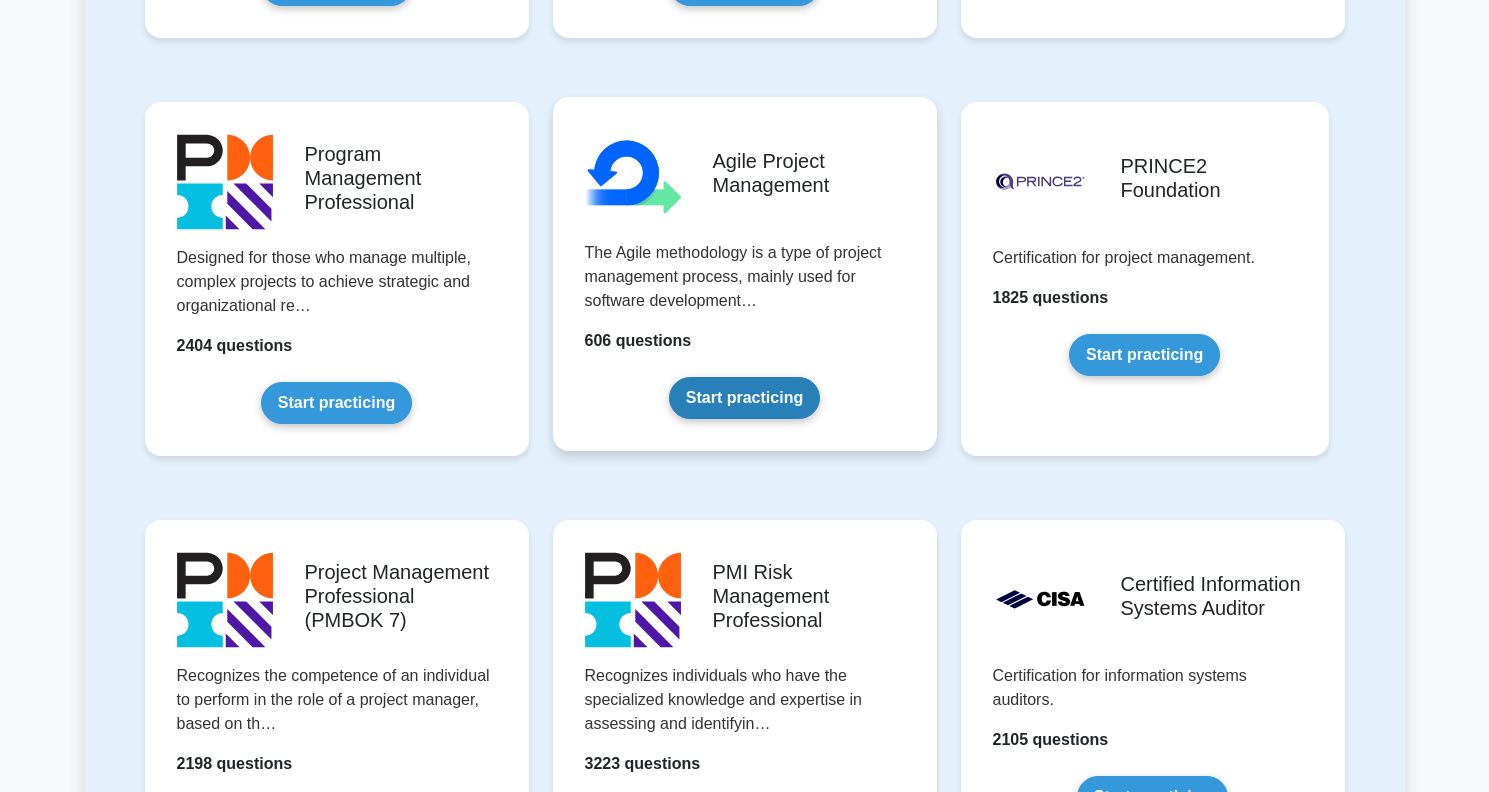 click on "Start practicing" at bounding box center [744, 398] 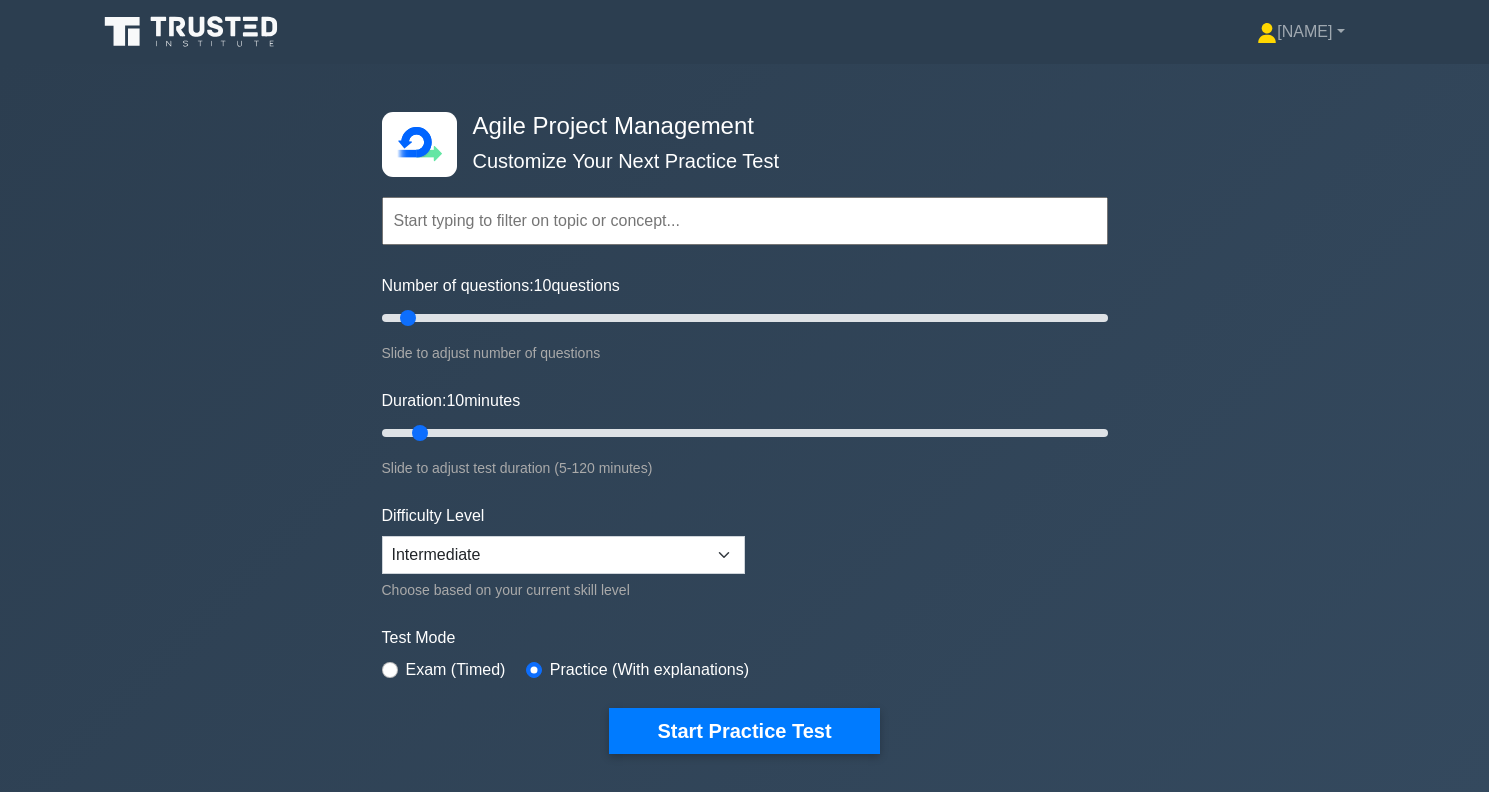 scroll, scrollTop: 0, scrollLeft: 0, axis: both 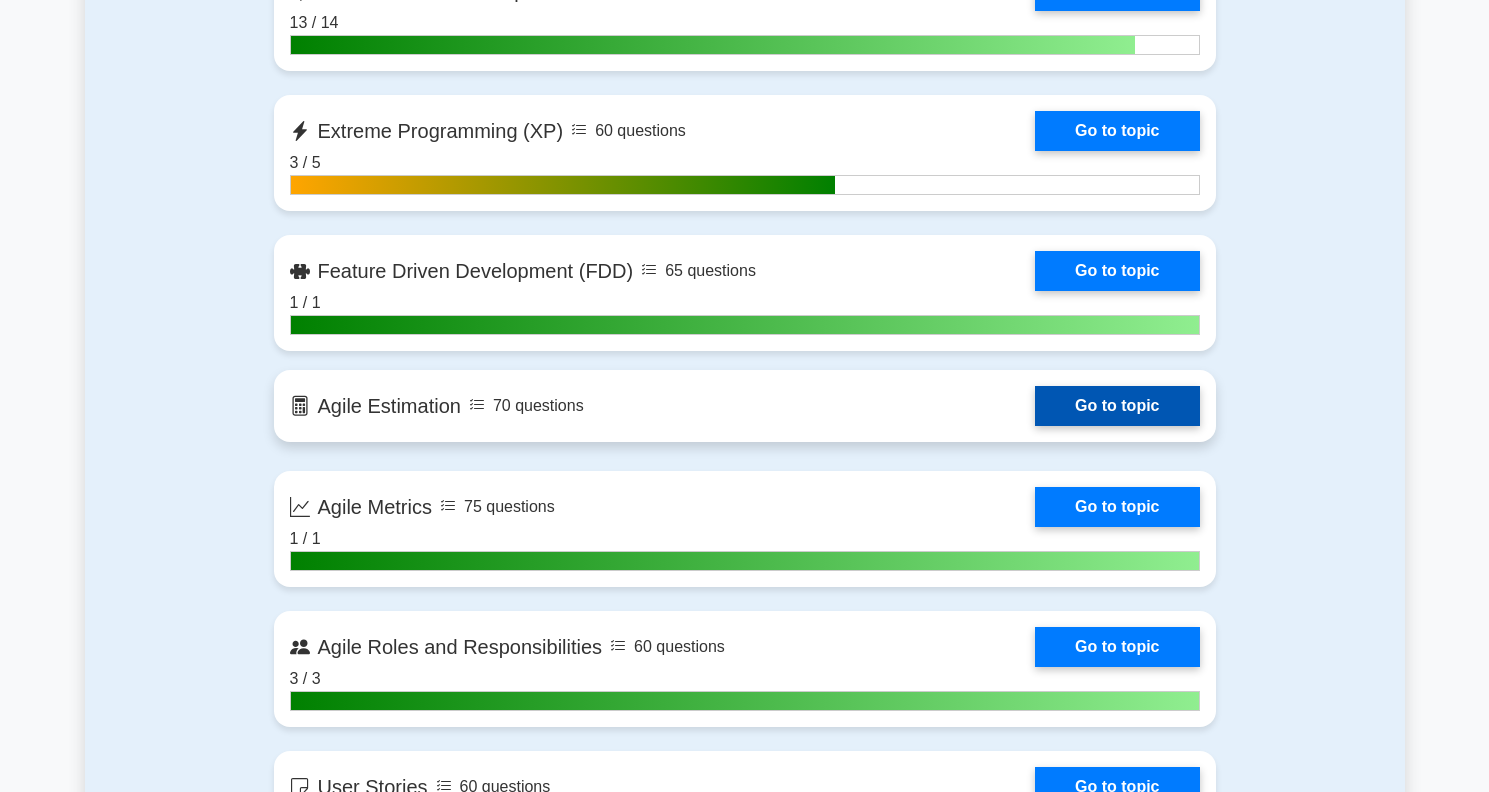 click on "Go to topic" at bounding box center [1117, 406] 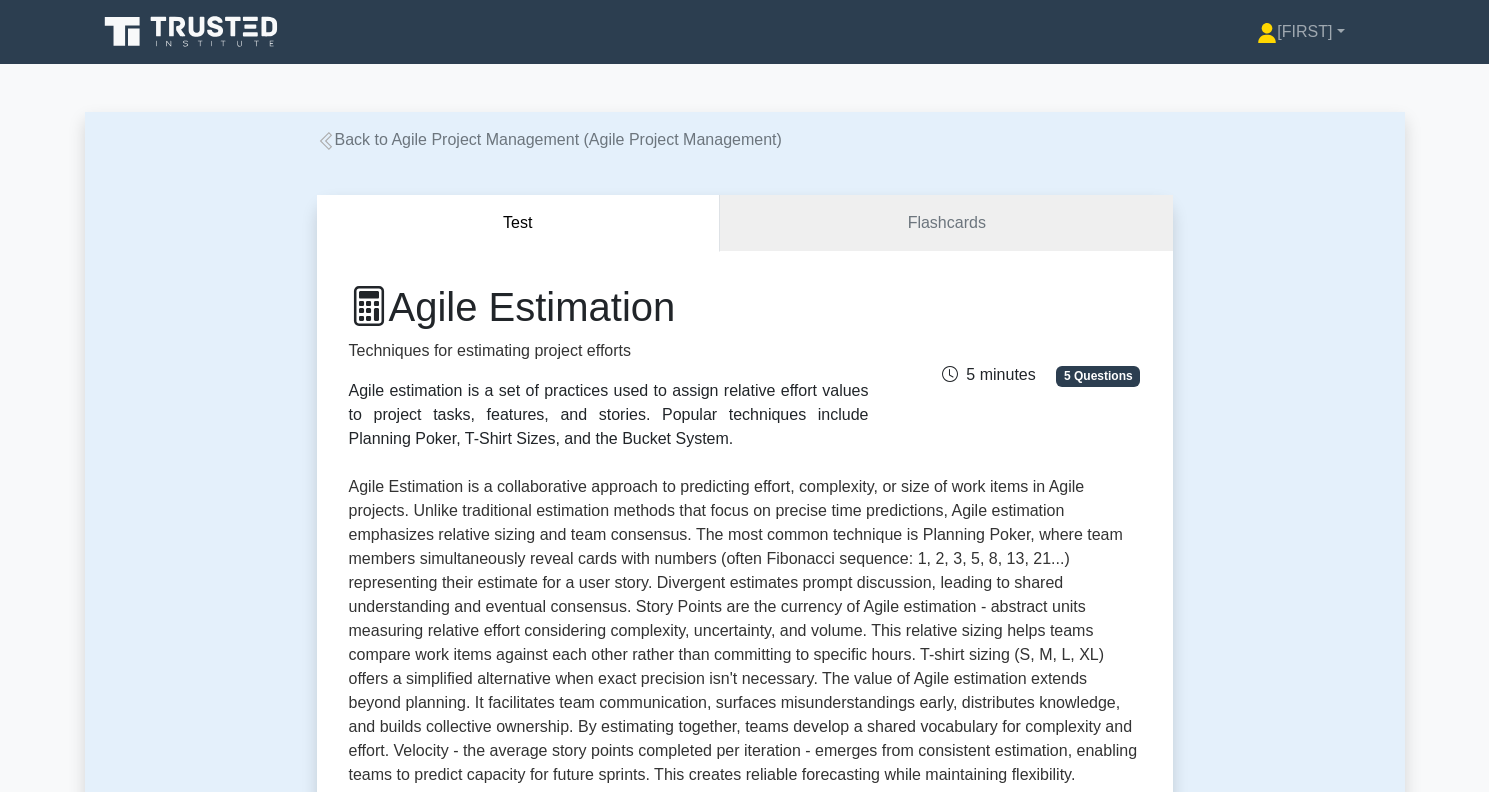scroll, scrollTop: 0, scrollLeft: 0, axis: both 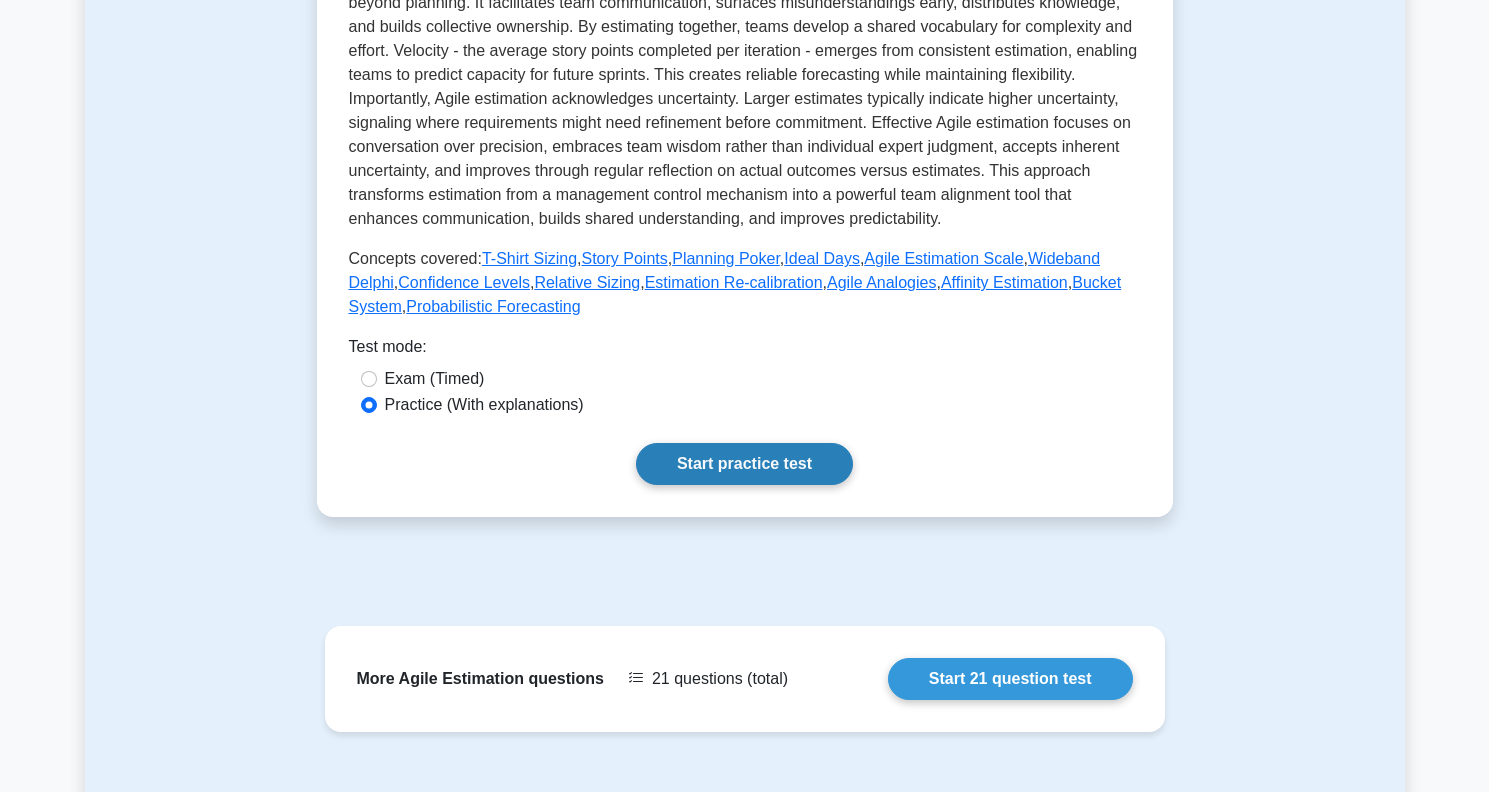 click on "Start practice test" at bounding box center [744, 464] 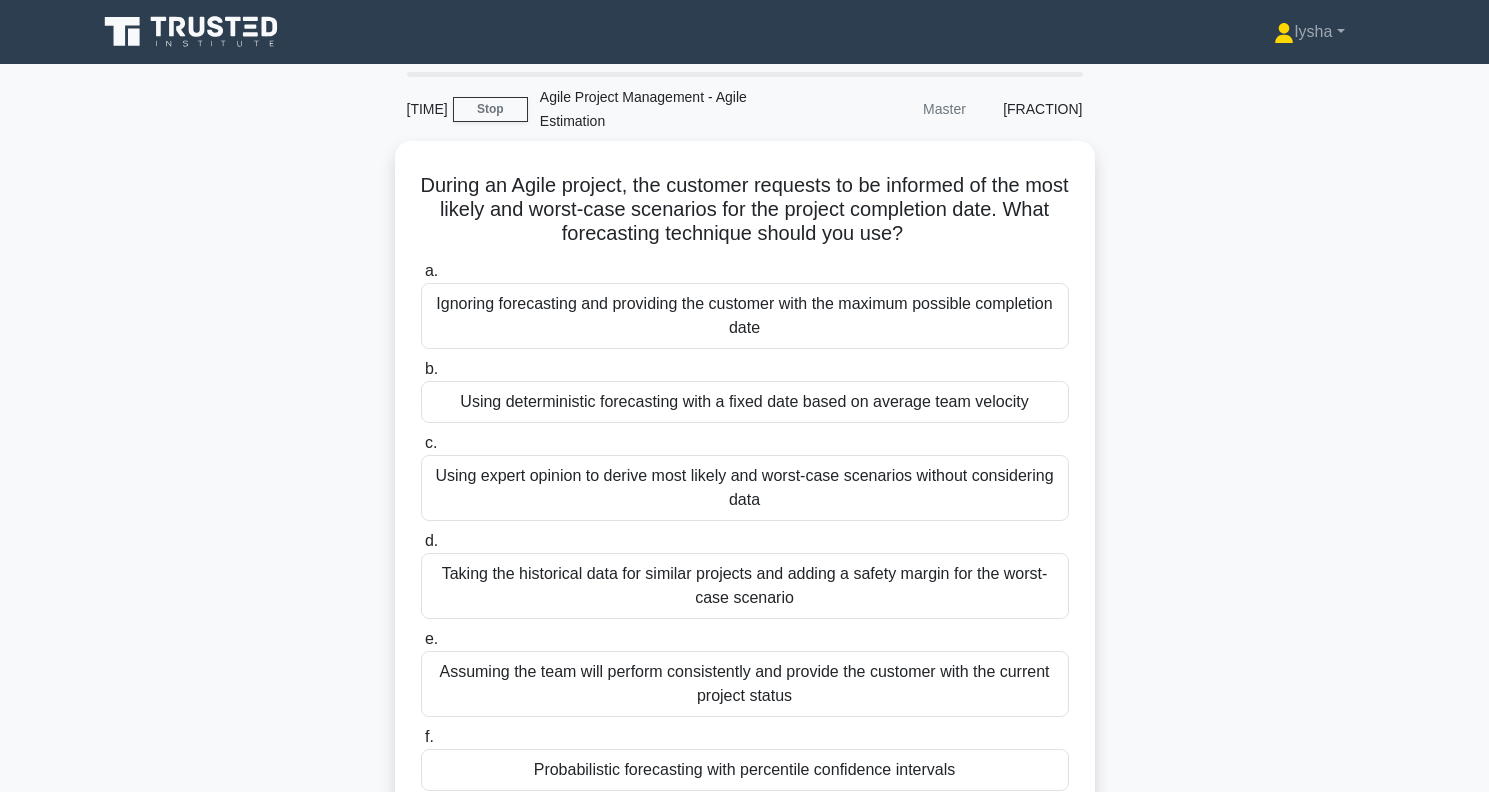 scroll, scrollTop: 0, scrollLeft: 0, axis: both 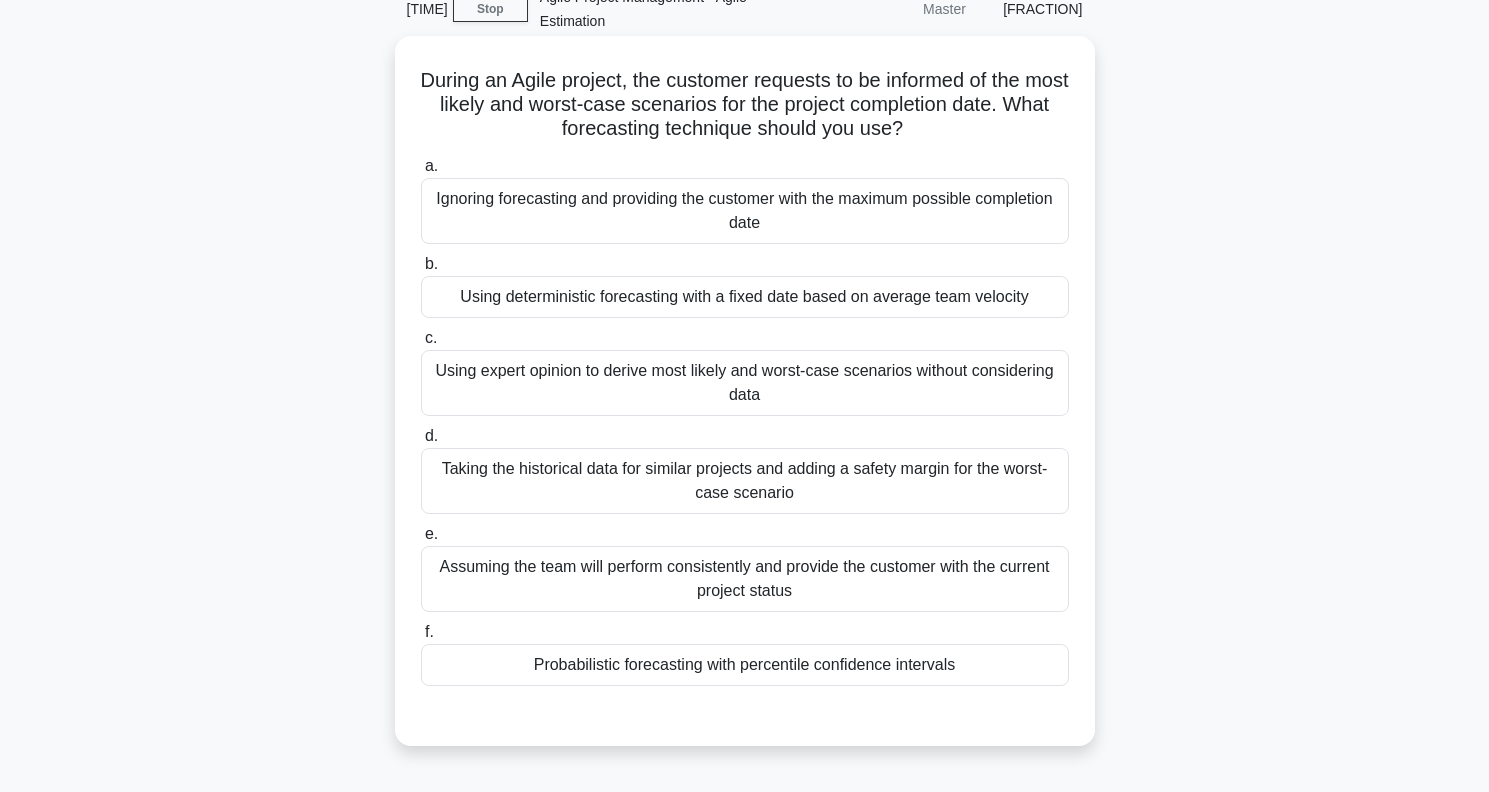 click on "Taking the historical data for similar projects and adding a safety margin for the worst-case scenario" at bounding box center (745, 481) 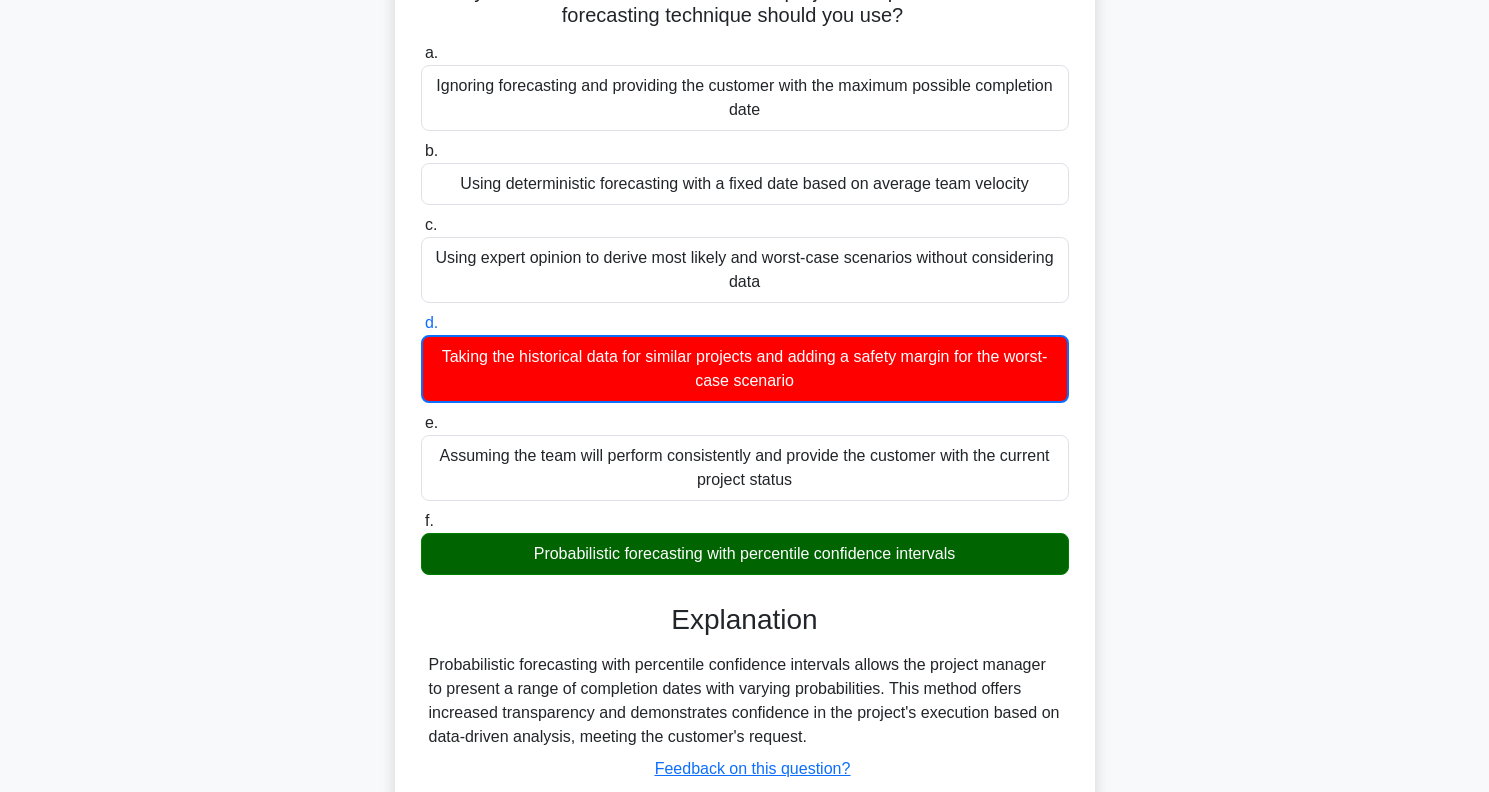 scroll, scrollTop: 352, scrollLeft: 0, axis: vertical 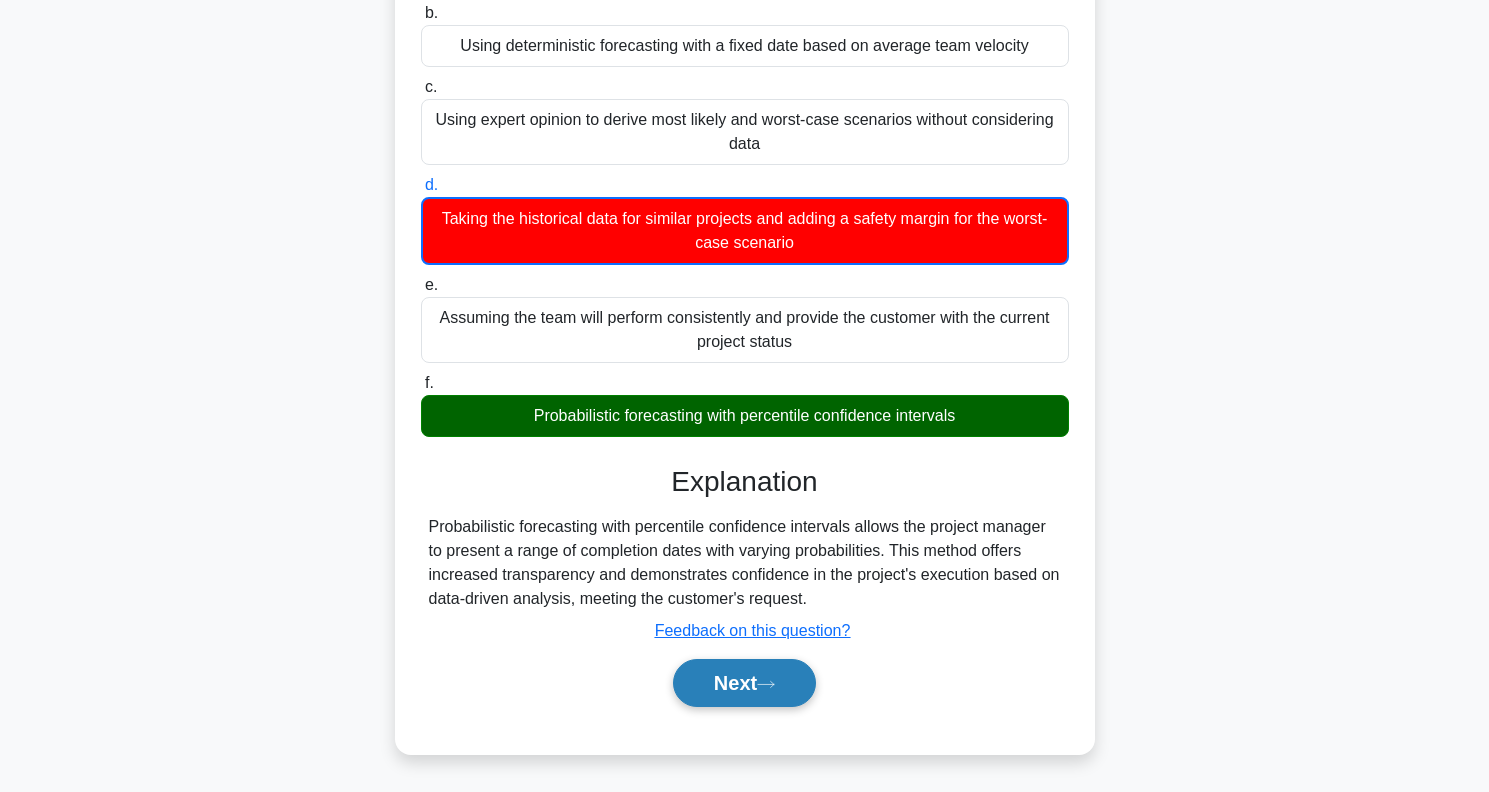 click on "Next" at bounding box center [744, 683] 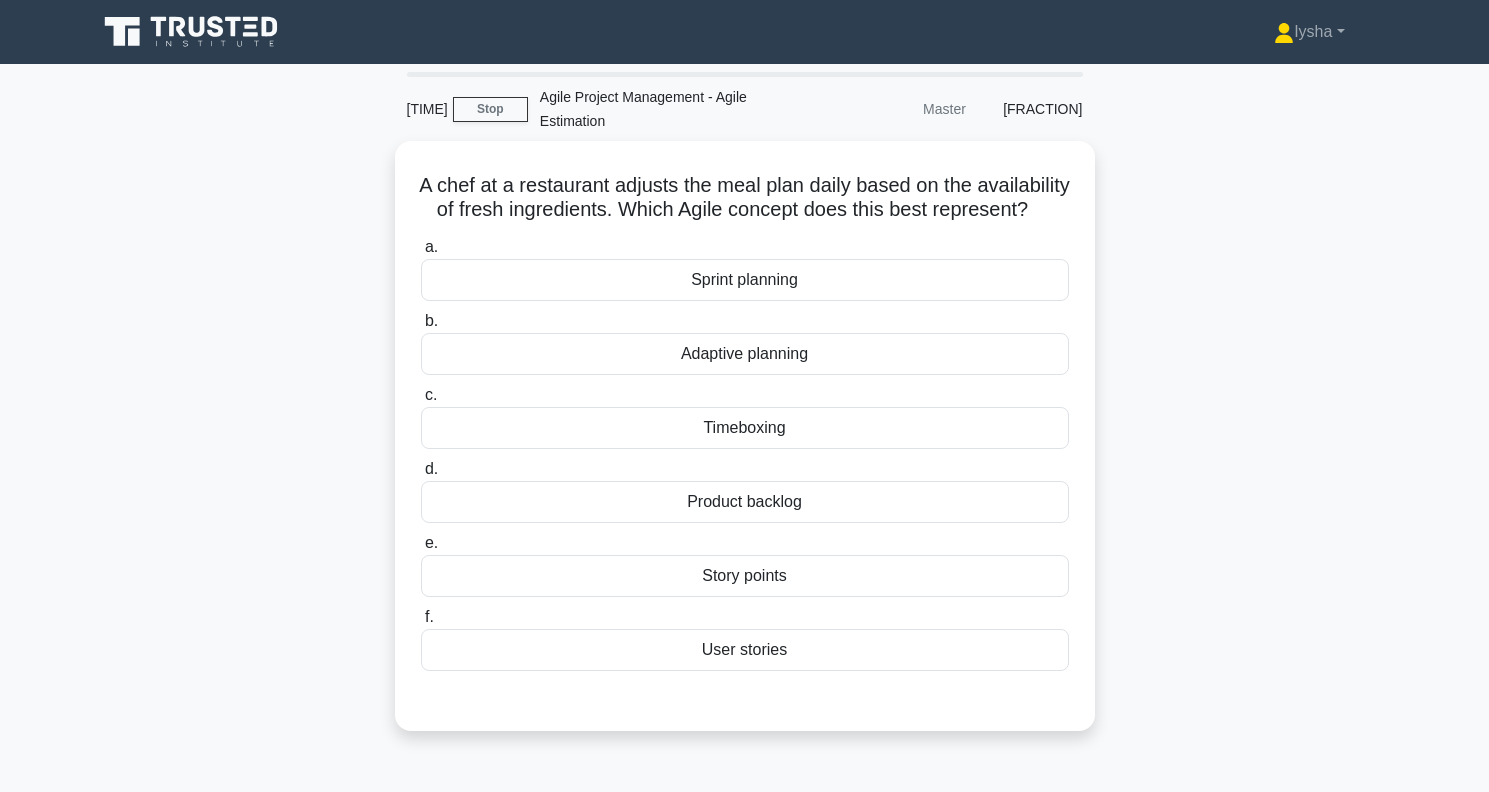 scroll, scrollTop: 100, scrollLeft: 0, axis: vertical 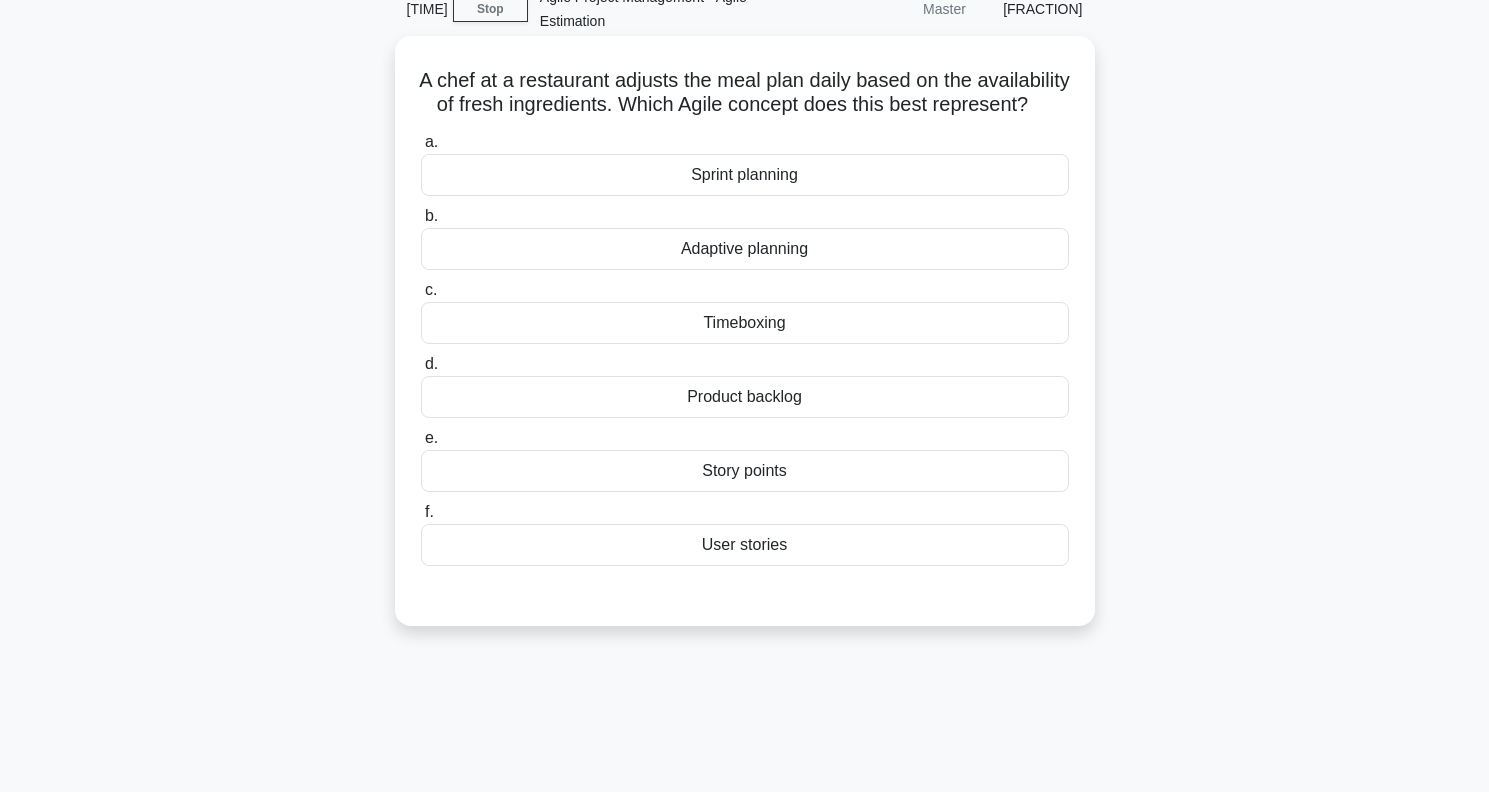 click on "Adaptive planning" at bounding box center [745, 249] 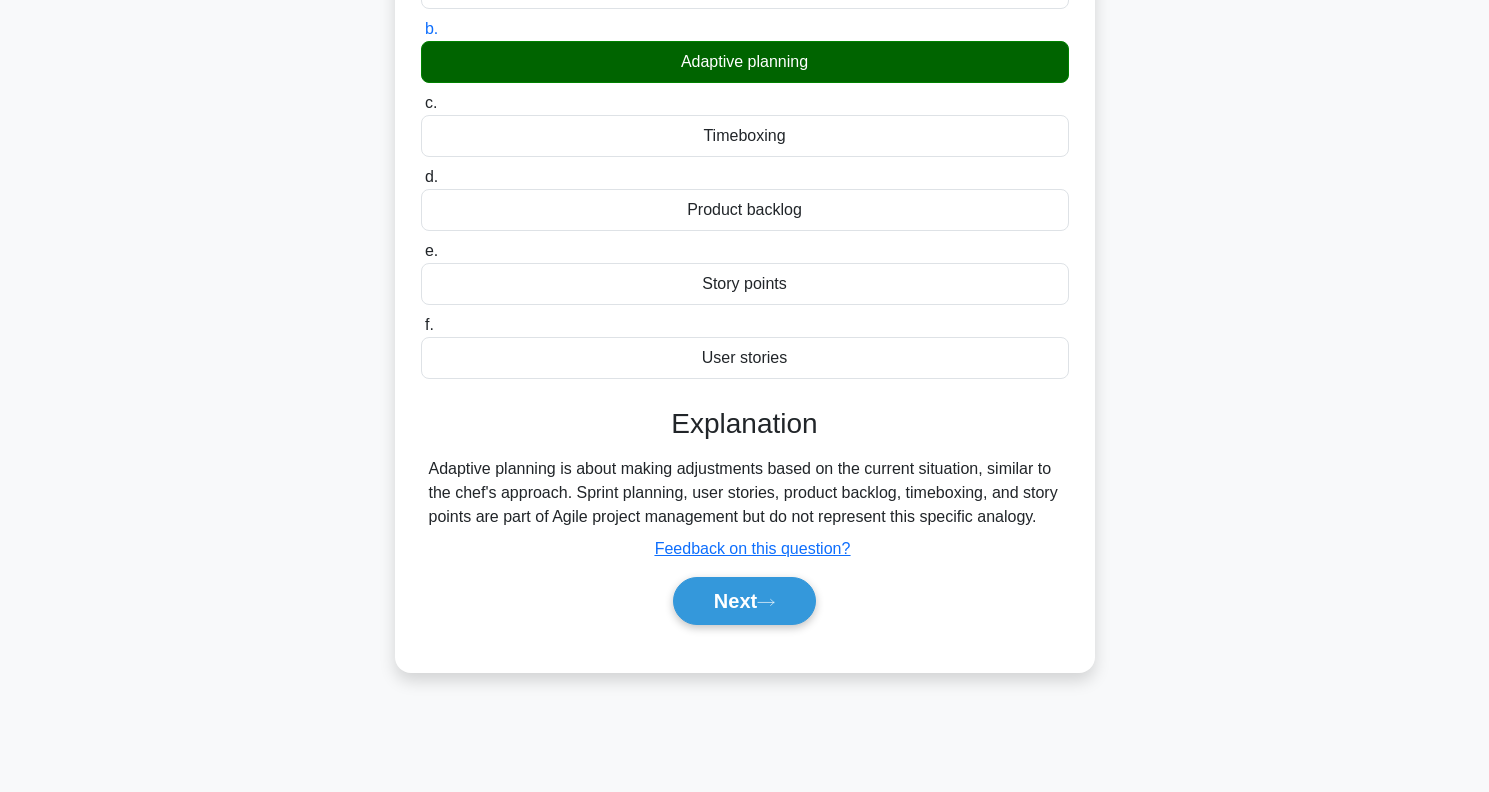 scroll, scrollTop: 288, scrollLeft: 0, axis: vertical 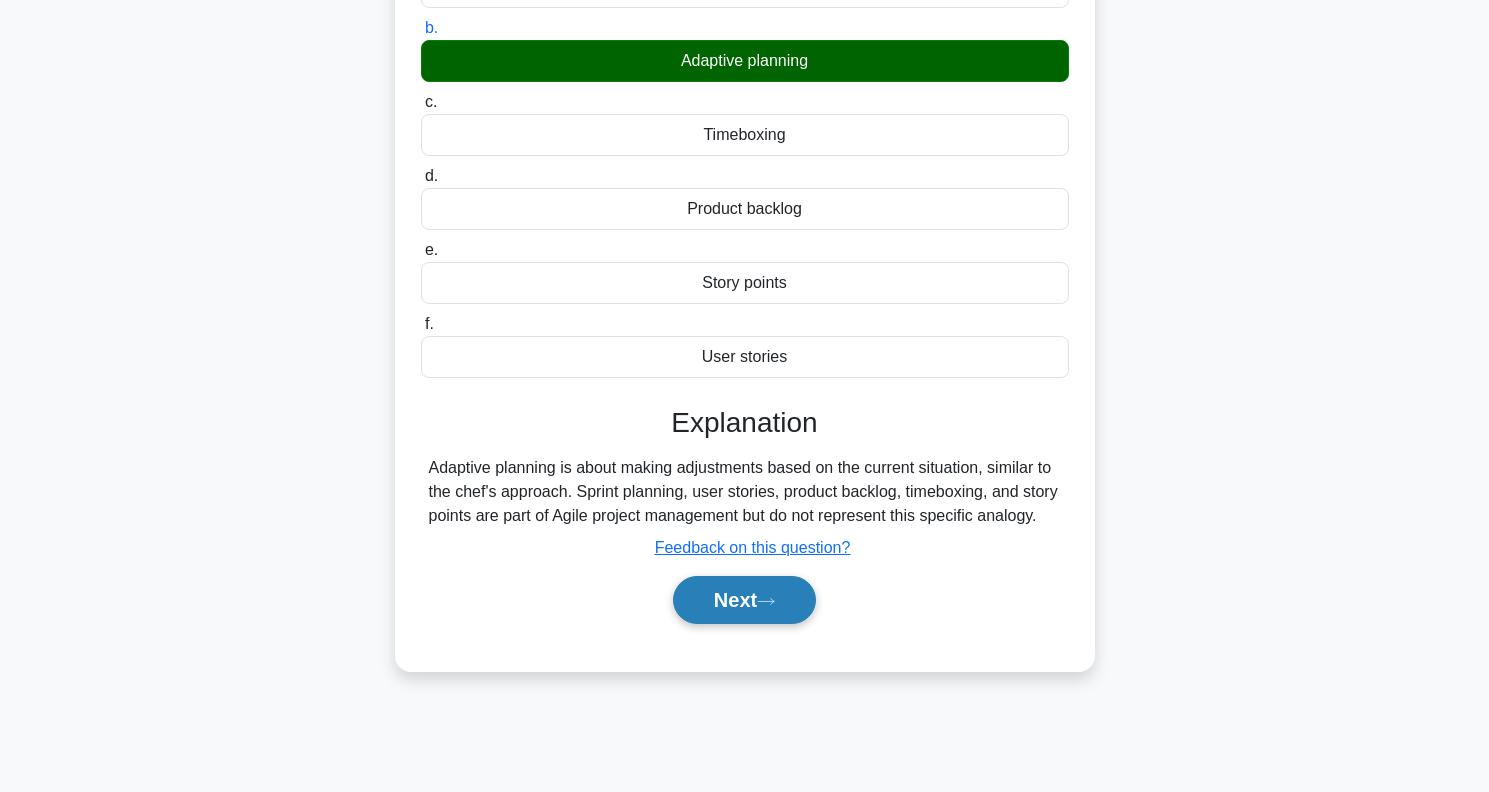 click at bounding box center [766, 601] 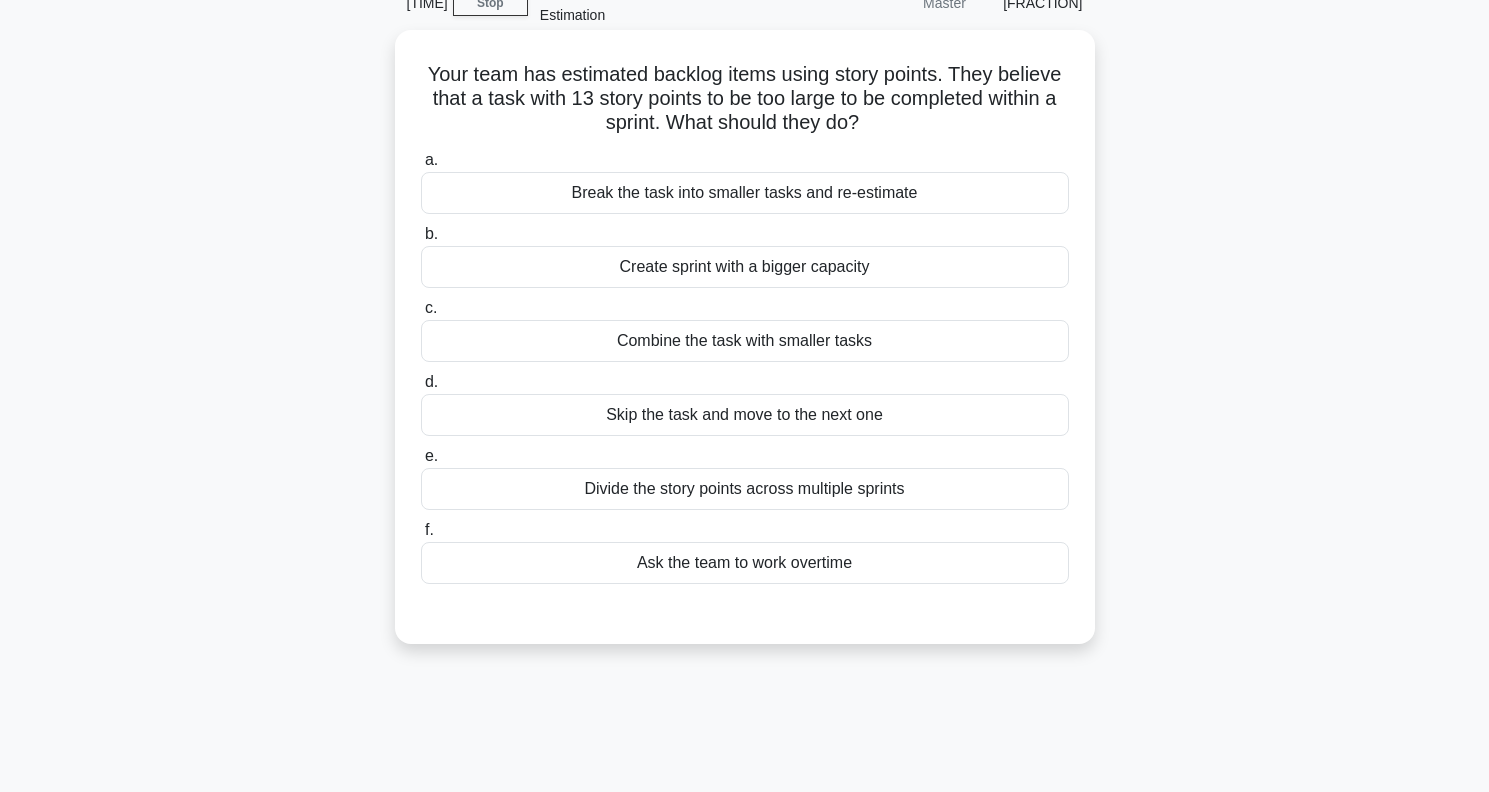 scroll, scrollTop: 0, scrollLeft: 0, axis: both 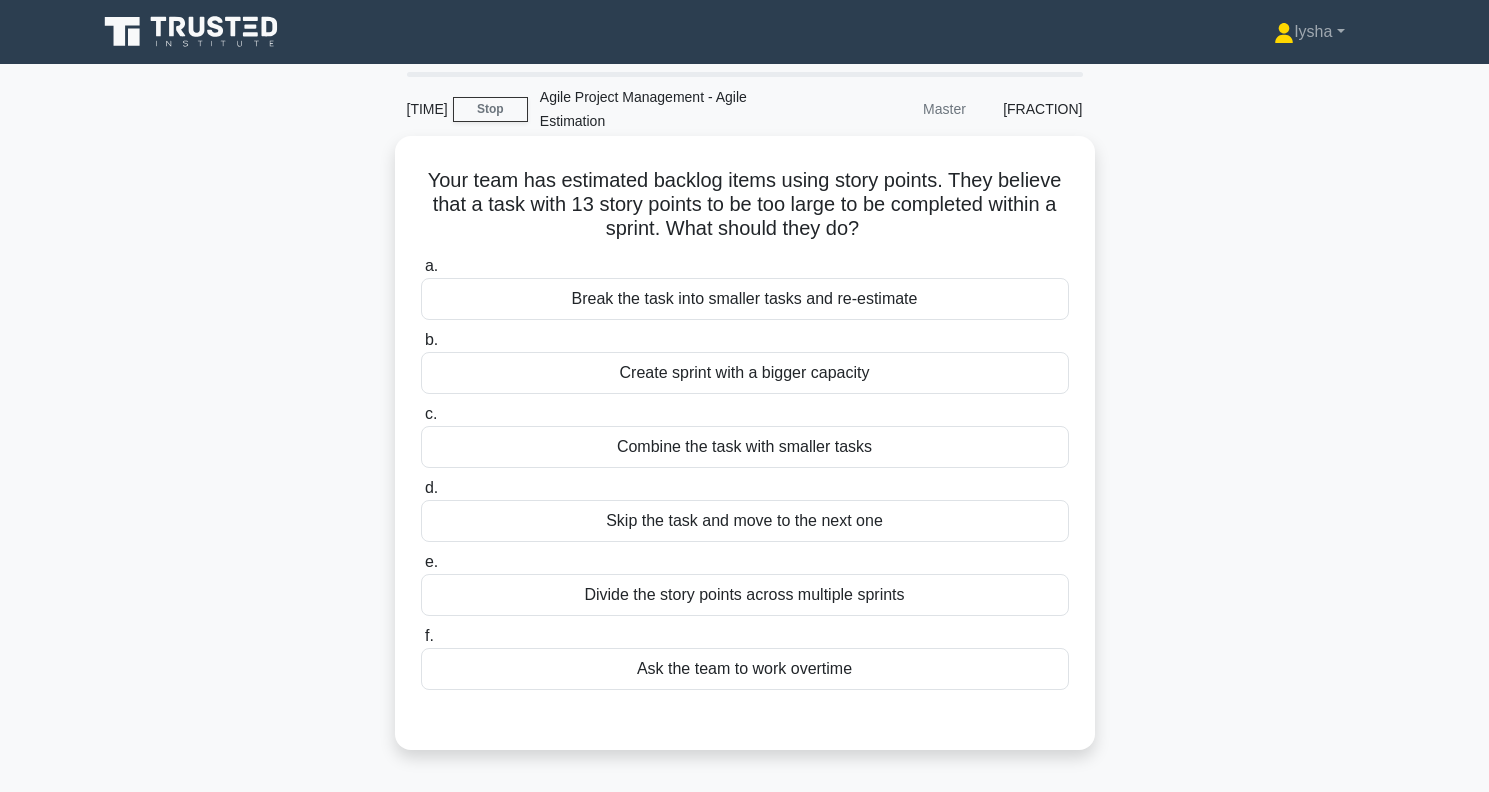 click on "Combine the task with smaller tasks" at bounding box center [745, 447] 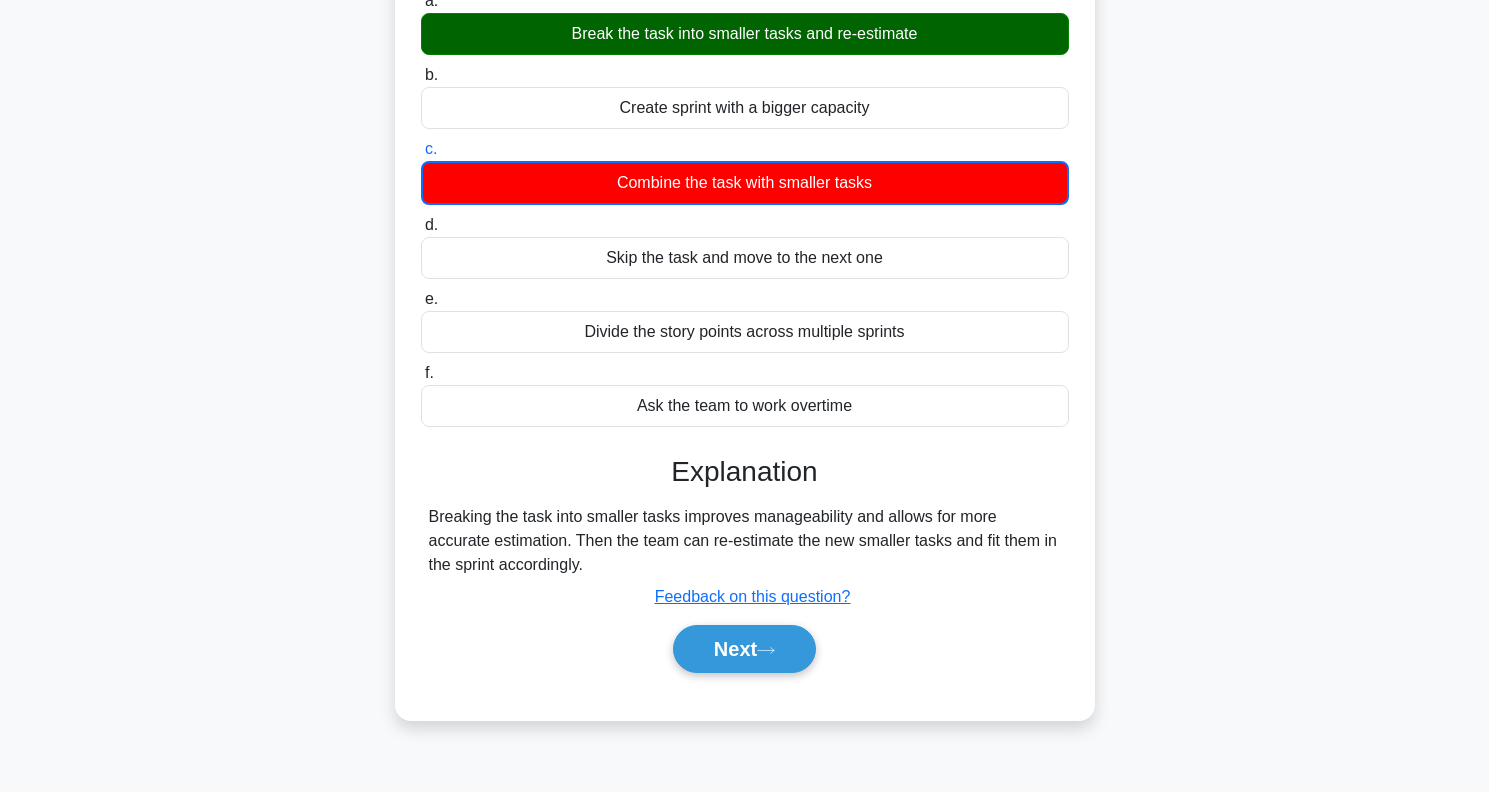 scroll, scrollTop: 288, scrollLeft: 0, axis: vertical 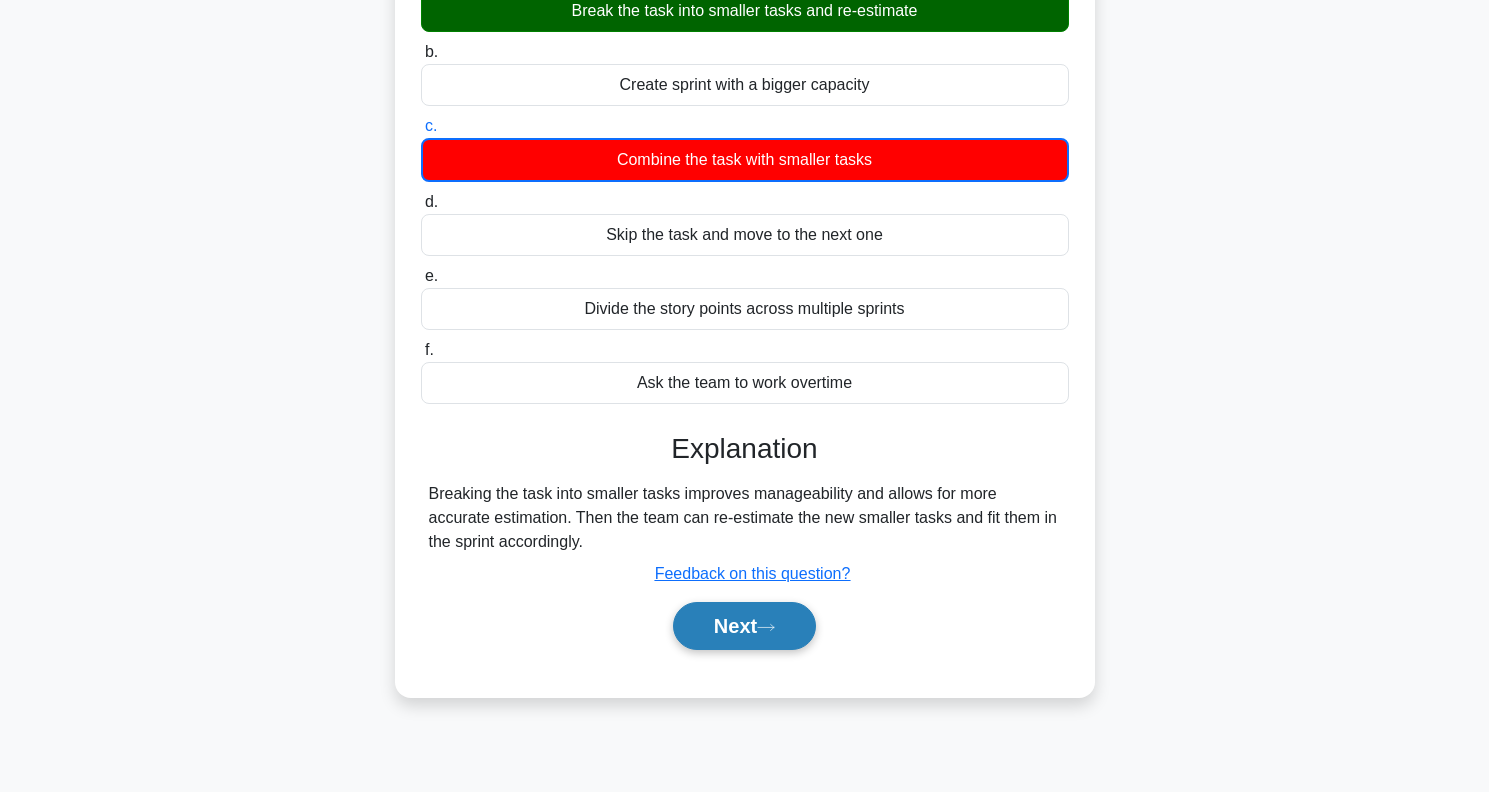 click on "Next" at bounding box center (744, 626) 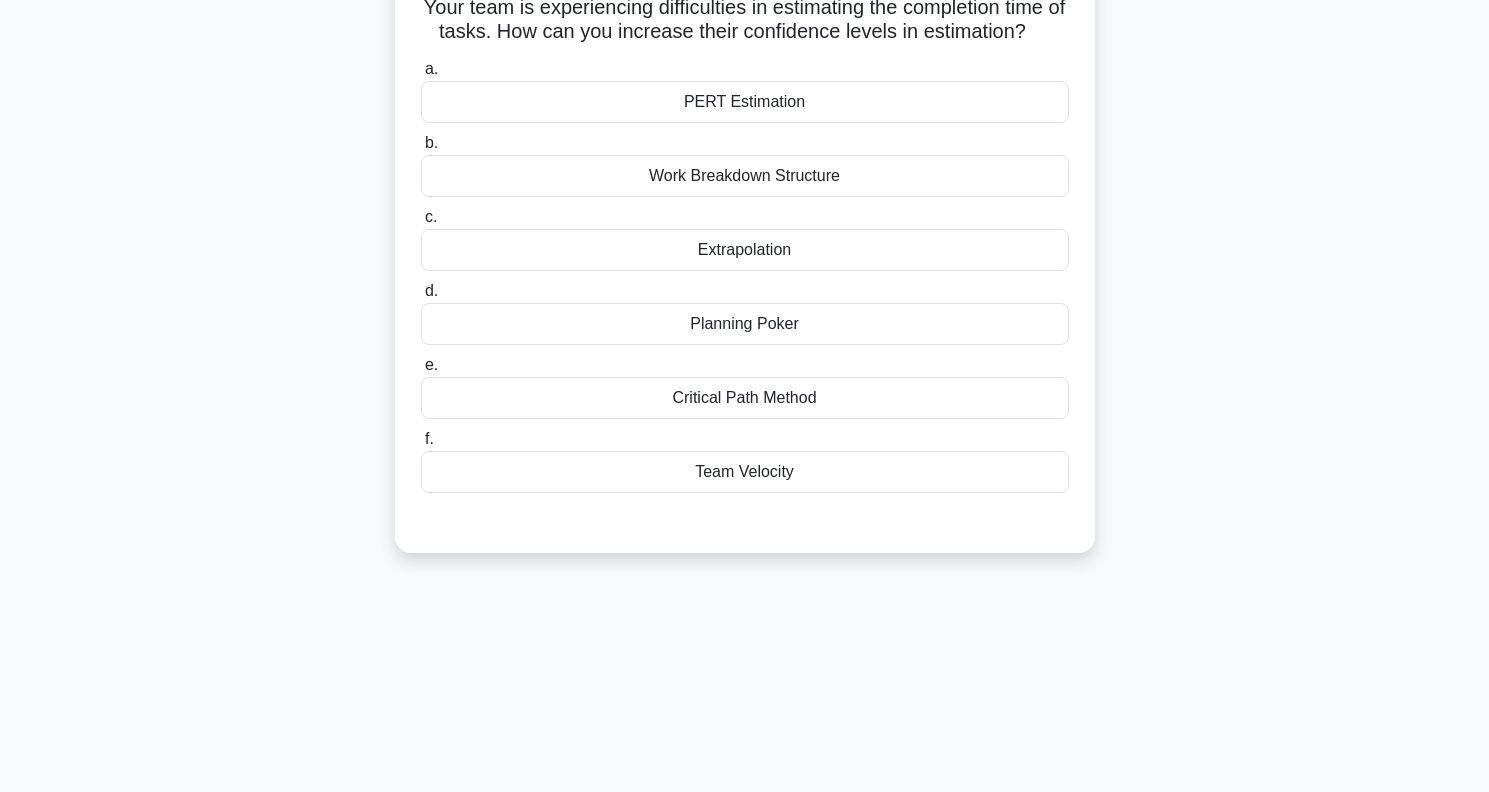 scroll, scrollTop: 0, scrollLeft: 0, axis: both 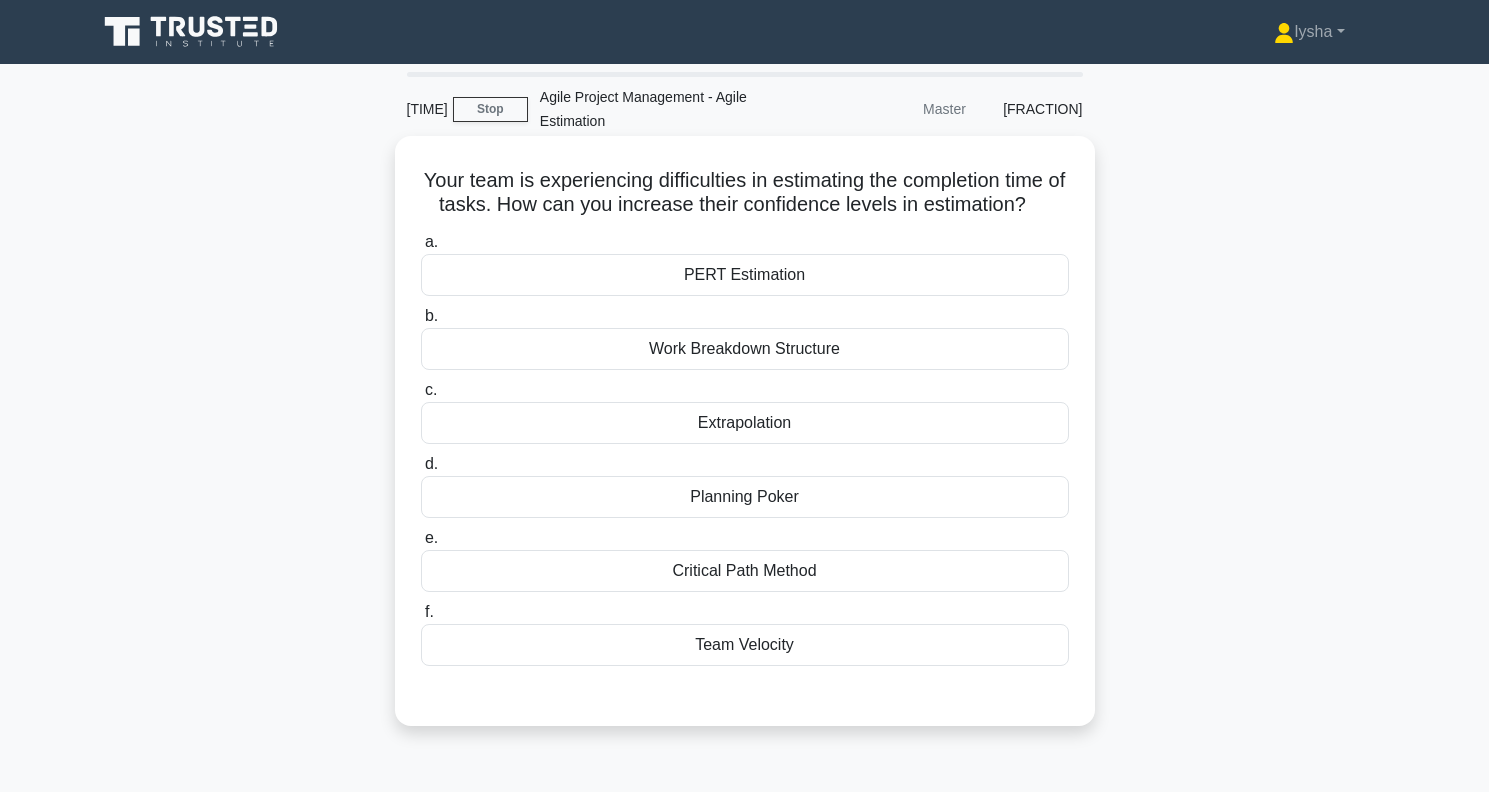 click on "Critical Path Method" at bounding box center (745, 571) 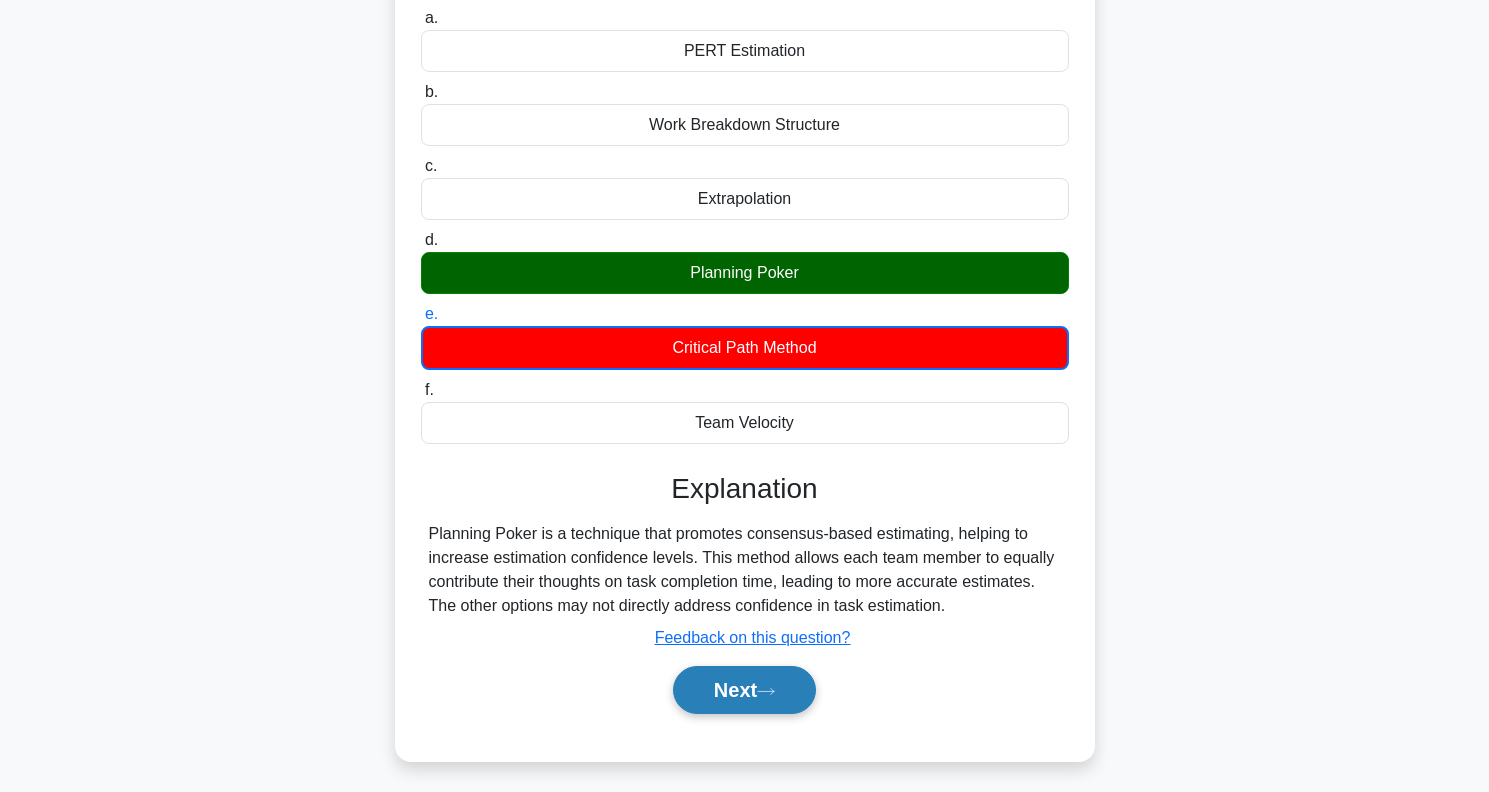 scroll, scrollTop: 188, scrollLeft: 0, axis: vertical 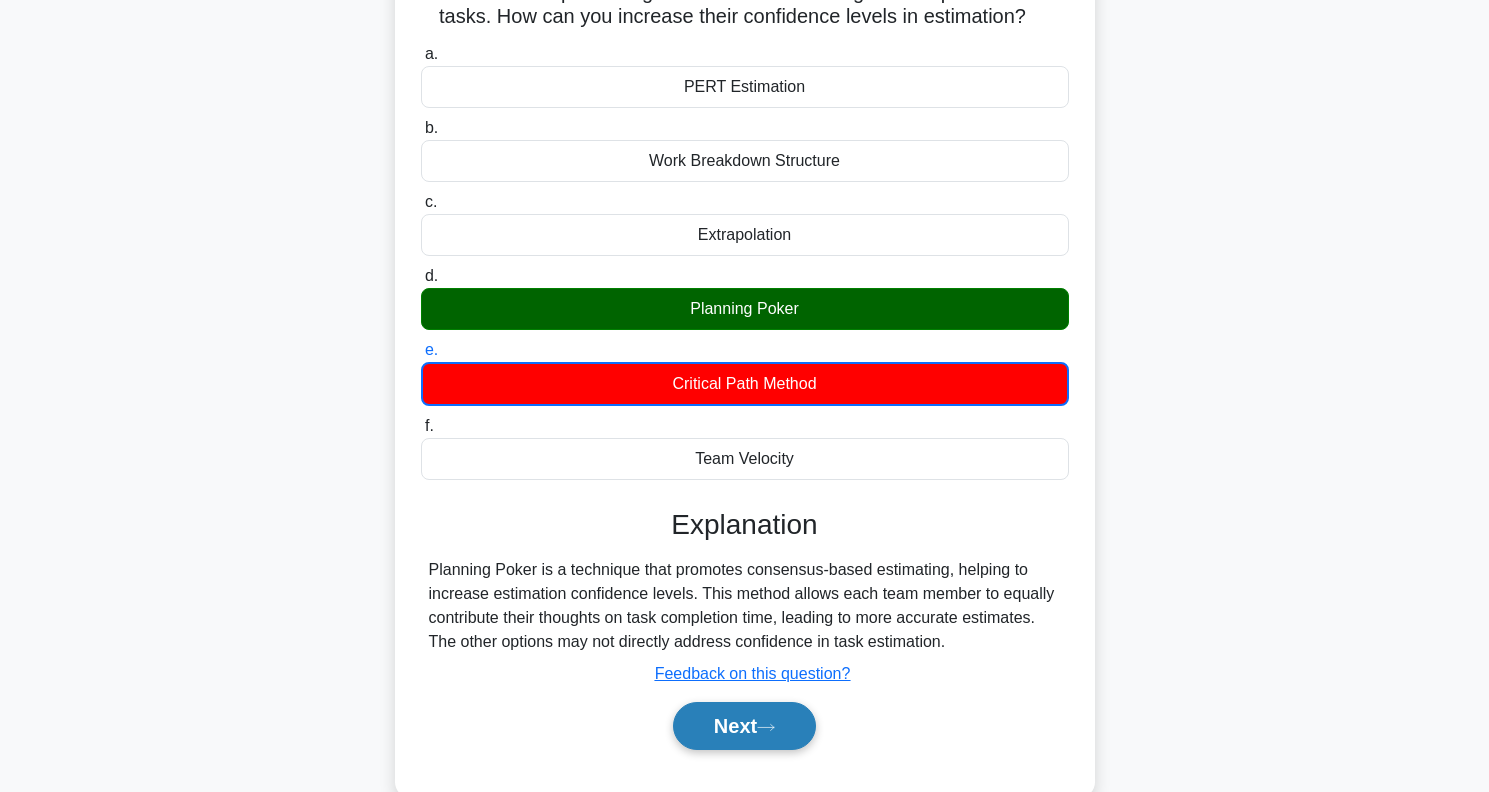 click on "Next" at bounding box center (744, 726) 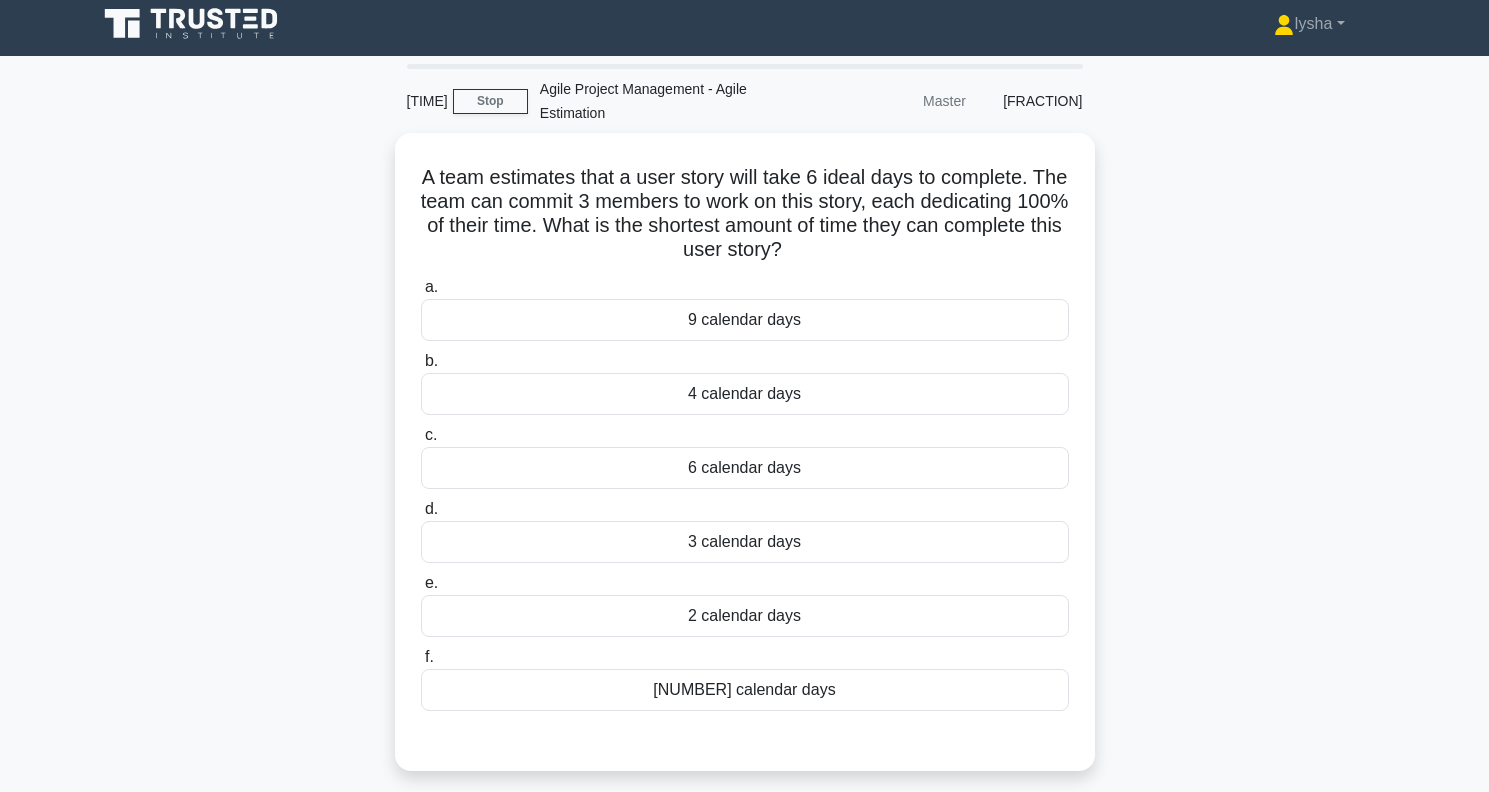 scroll, scrollTop: 0, scrollLeft: 0, axis: both 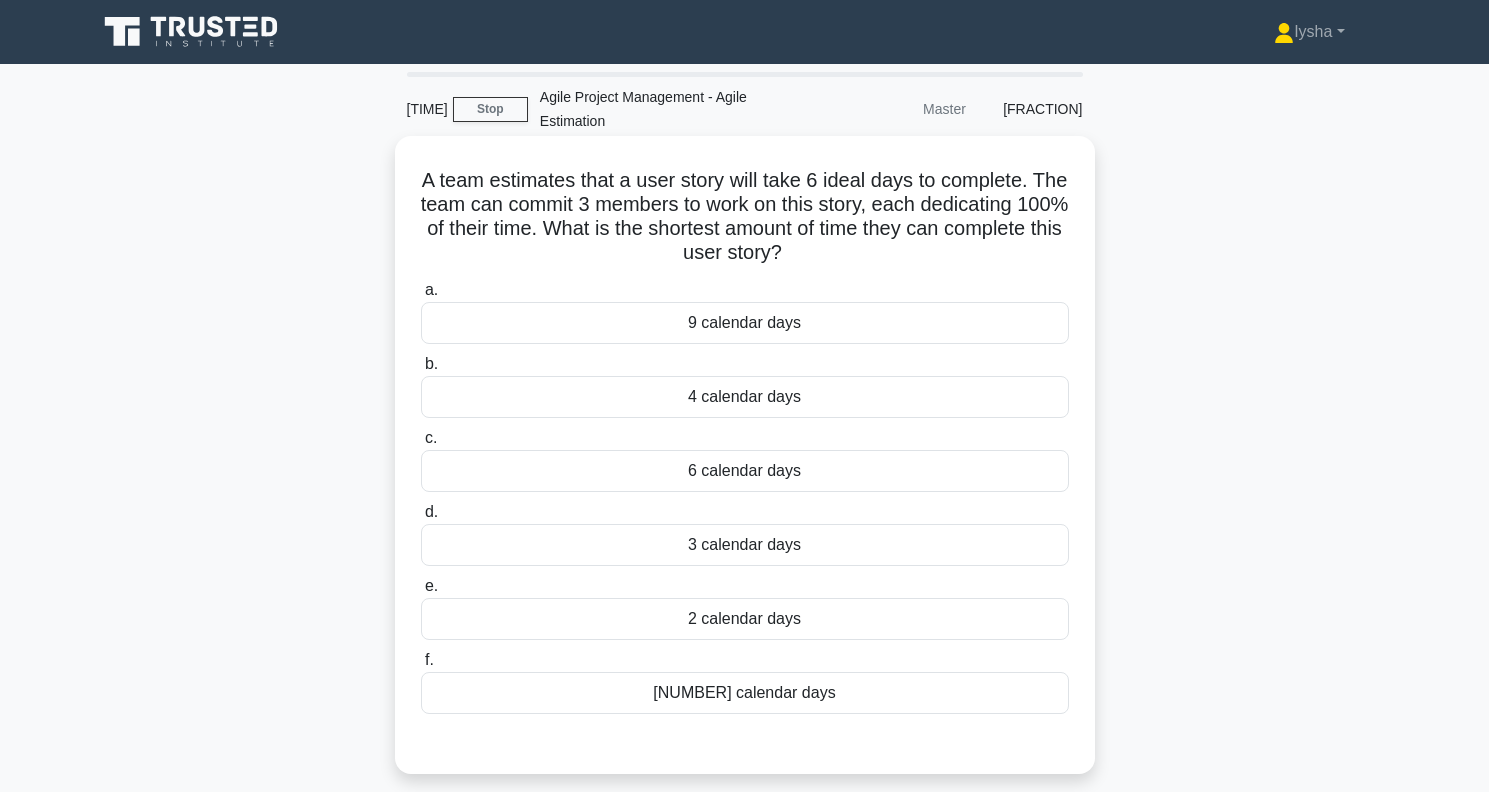 click on "4 calendar days" at bounding box center (745, 397) 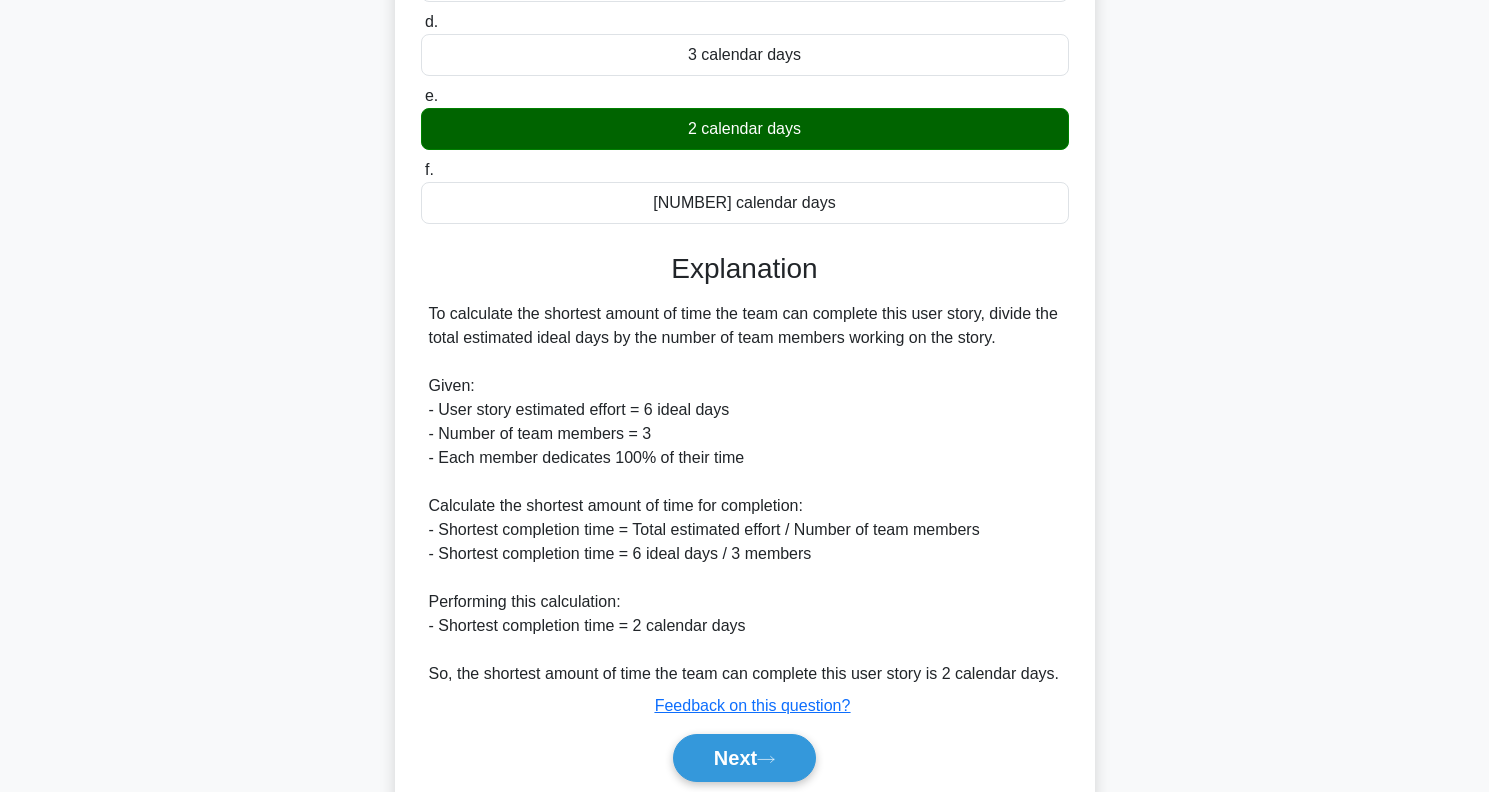 scroll, scrollTop: 568, scrollLeft: 0, axis: vertical 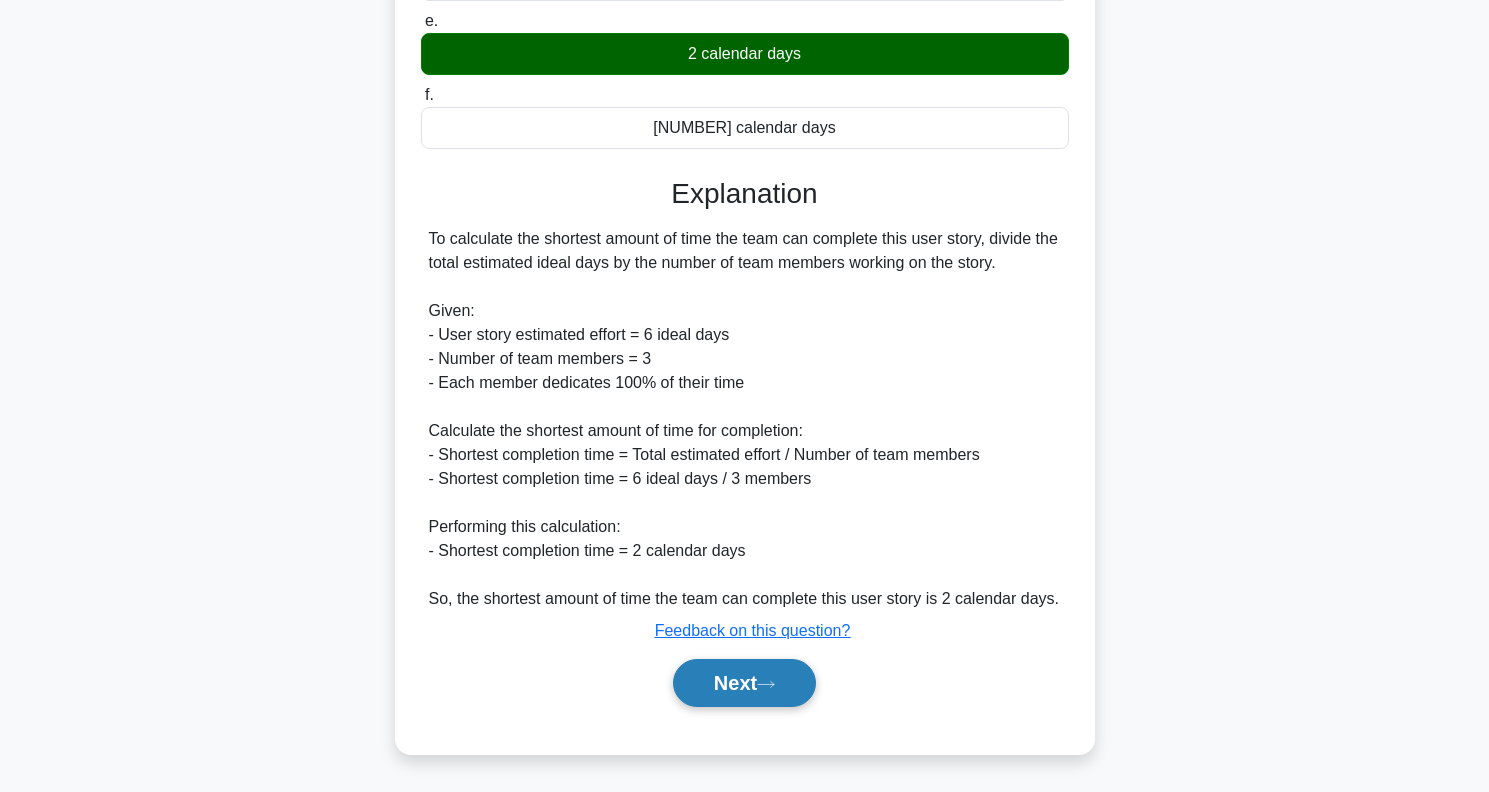click on "Next" at bounding box center [744, 683] 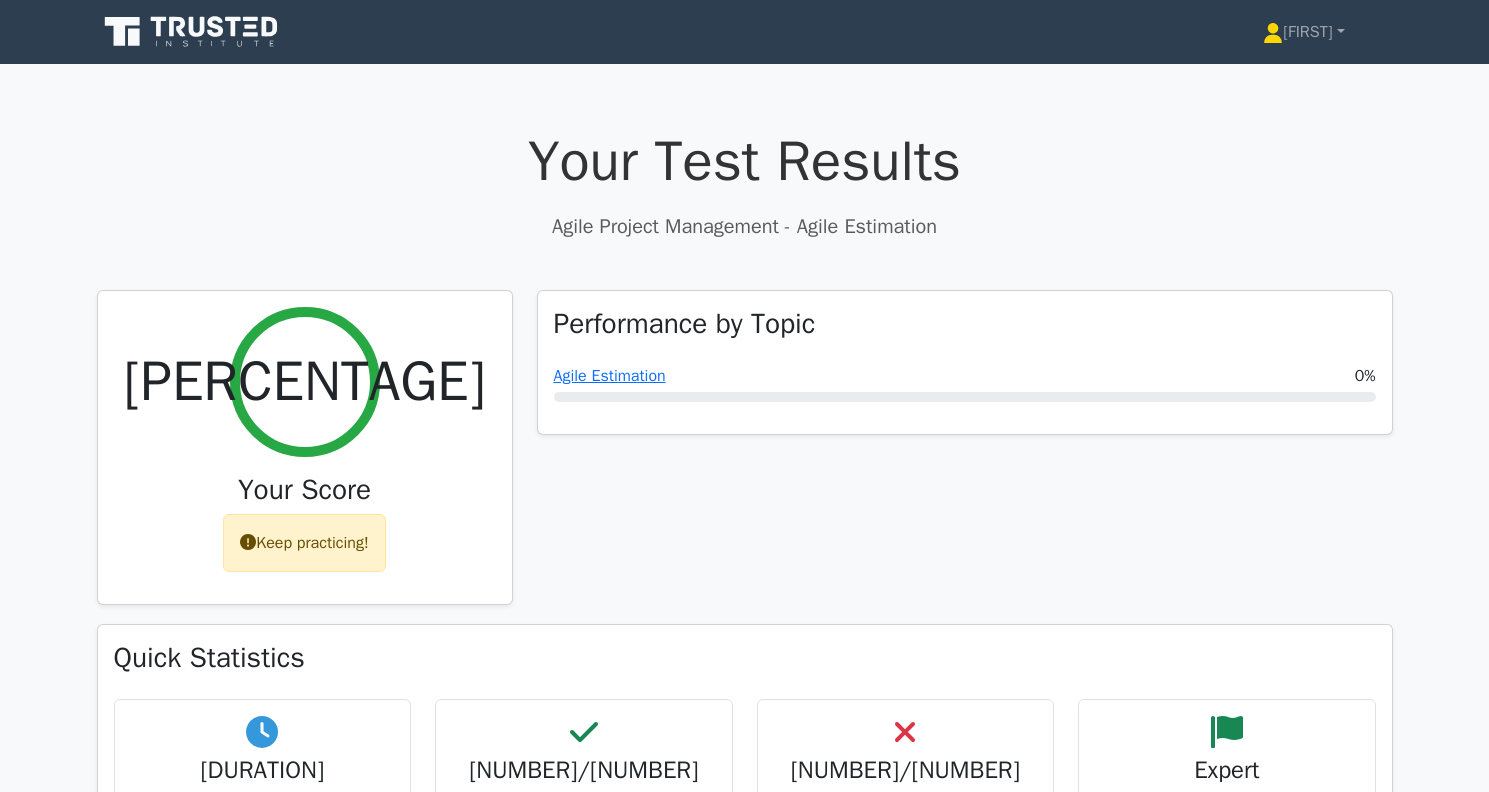 scroll, scrollTop: 0, scrollLeft: 0, axis: both 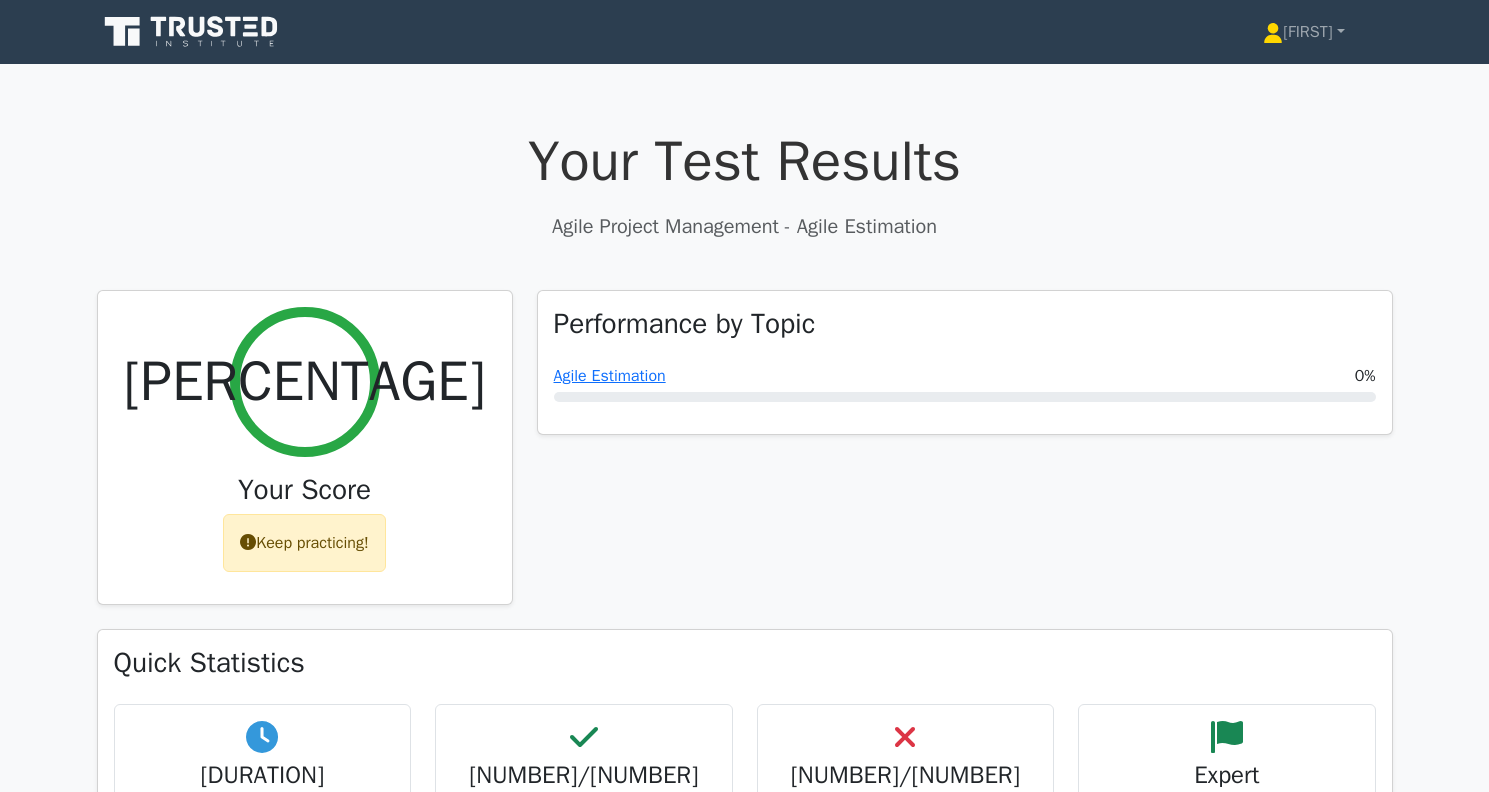click at bounding box center (234, 27) 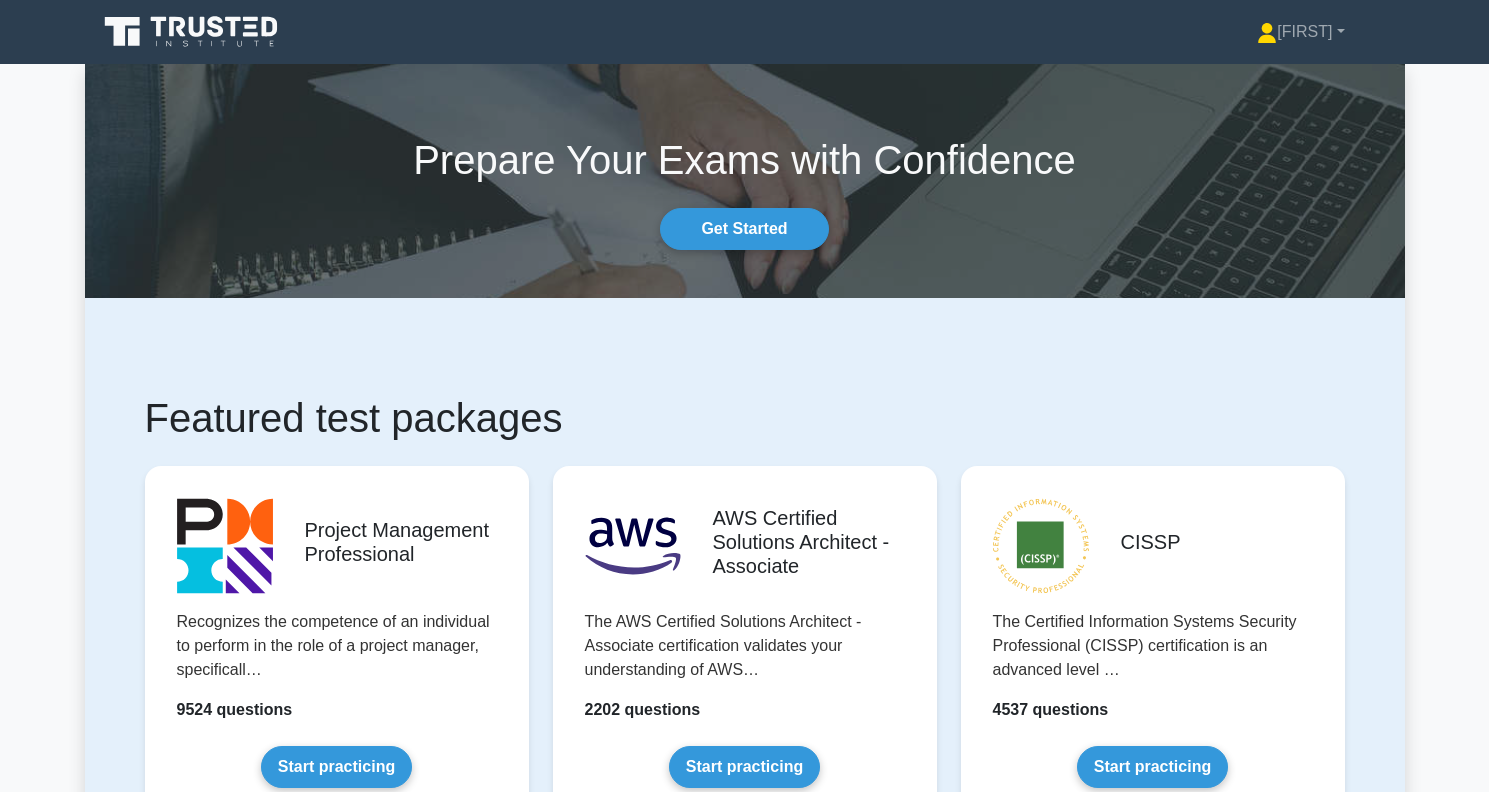 scroll, scrollTop: 0, scrollLeft: 0, axis: both 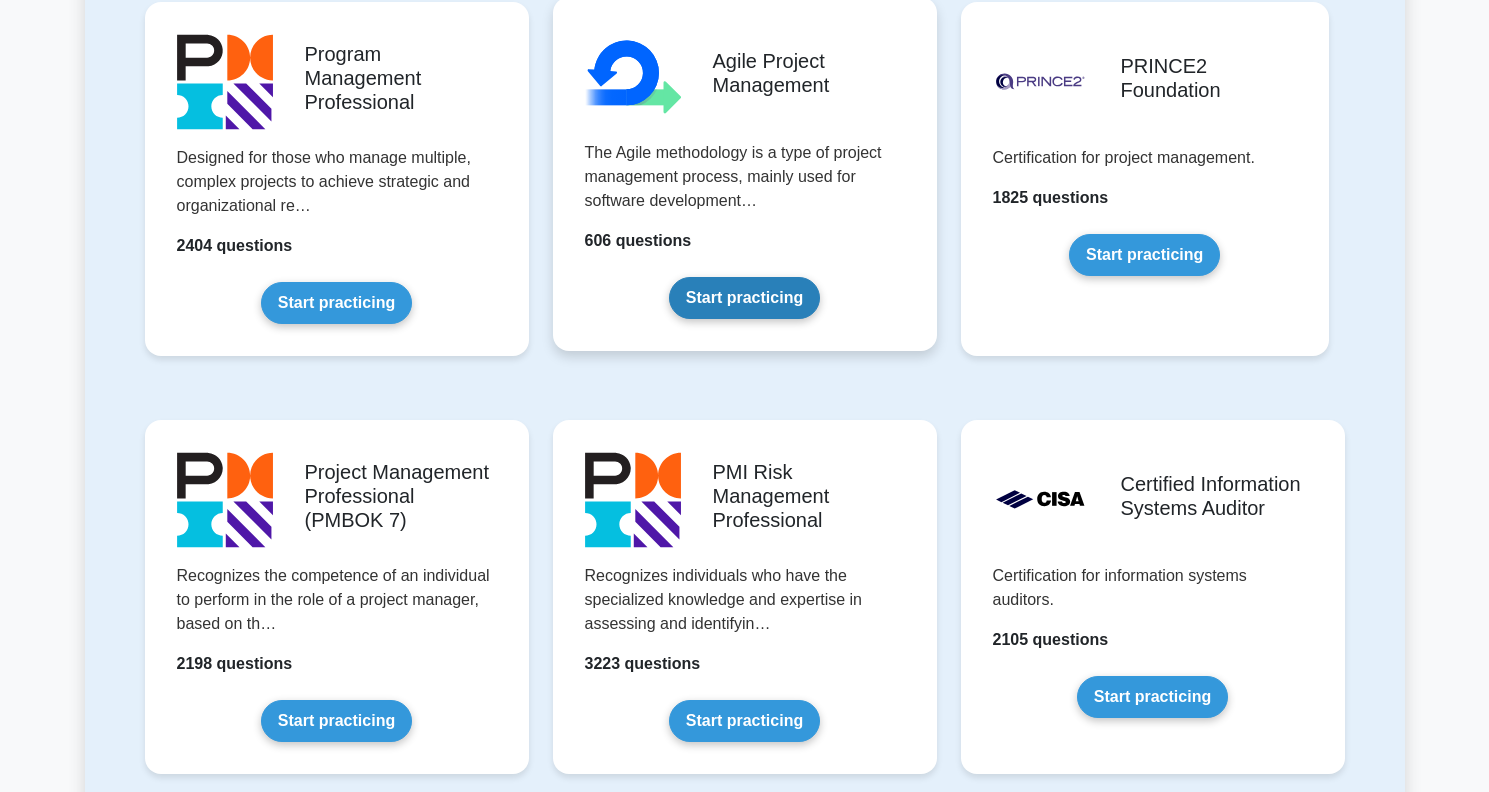 click on "Start practicing" at bounding box center [744, 298] 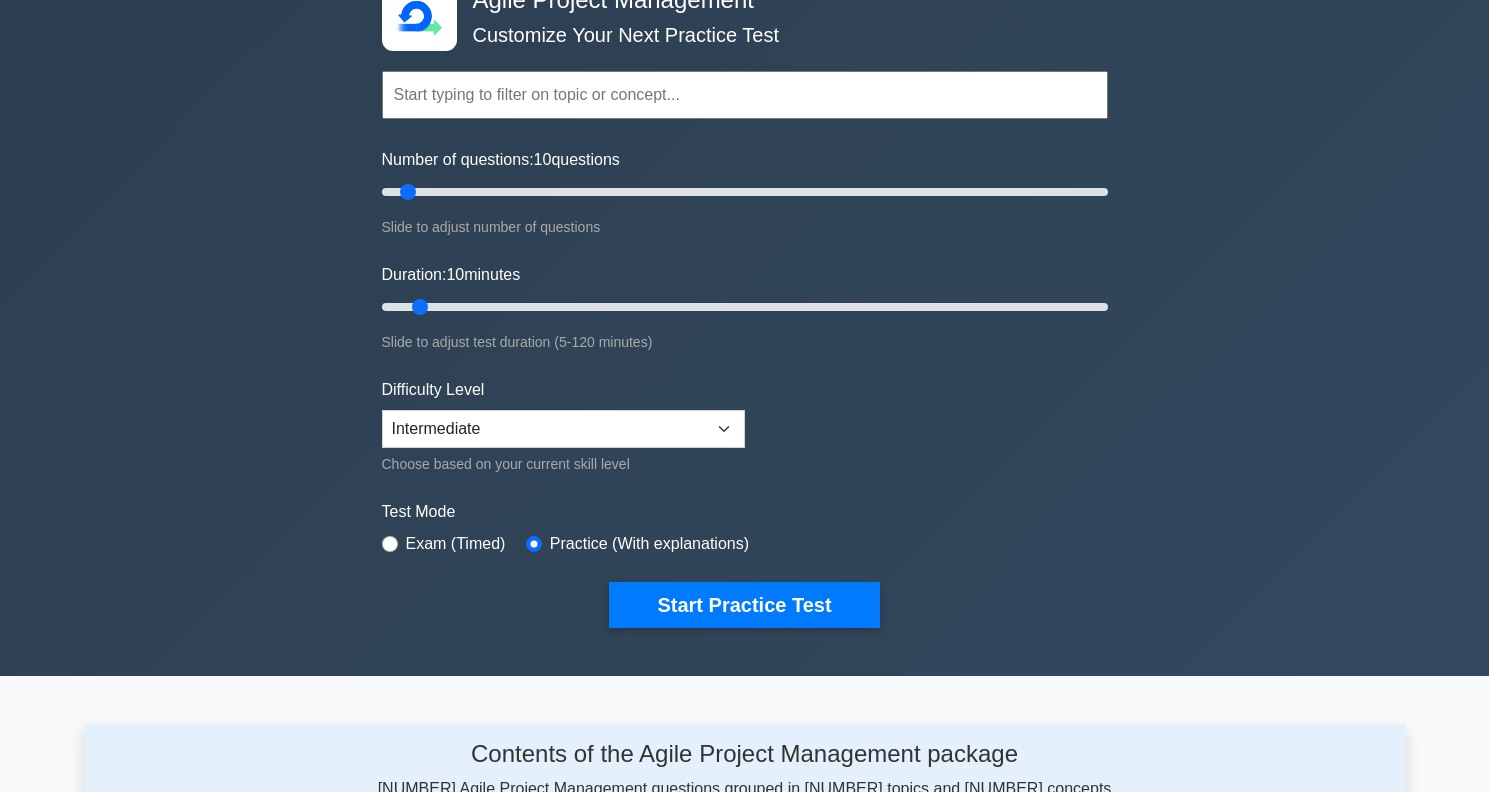 scroll, scrollTop: 0, scrollLeft: 0, axis: both 